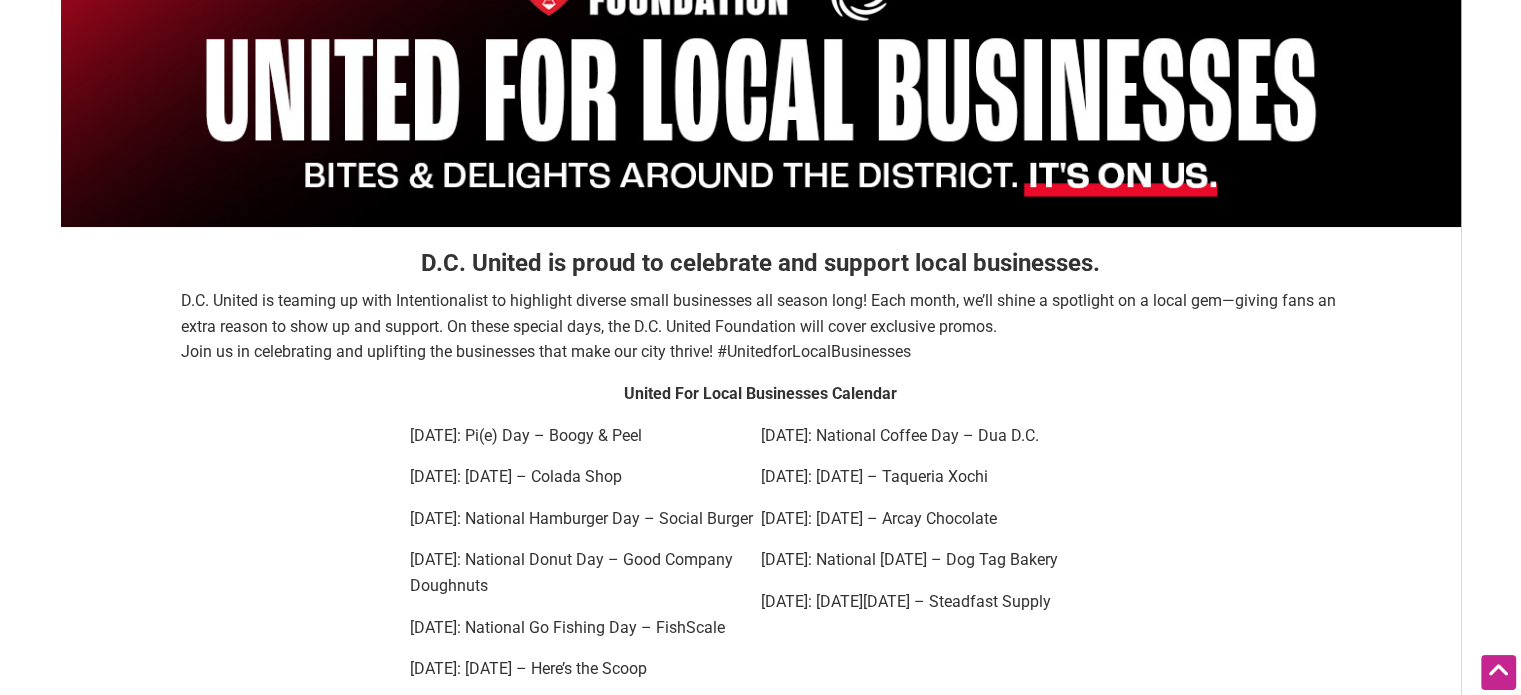 scroll, scrollTop: 0, scrollLeft: 0, axis: both 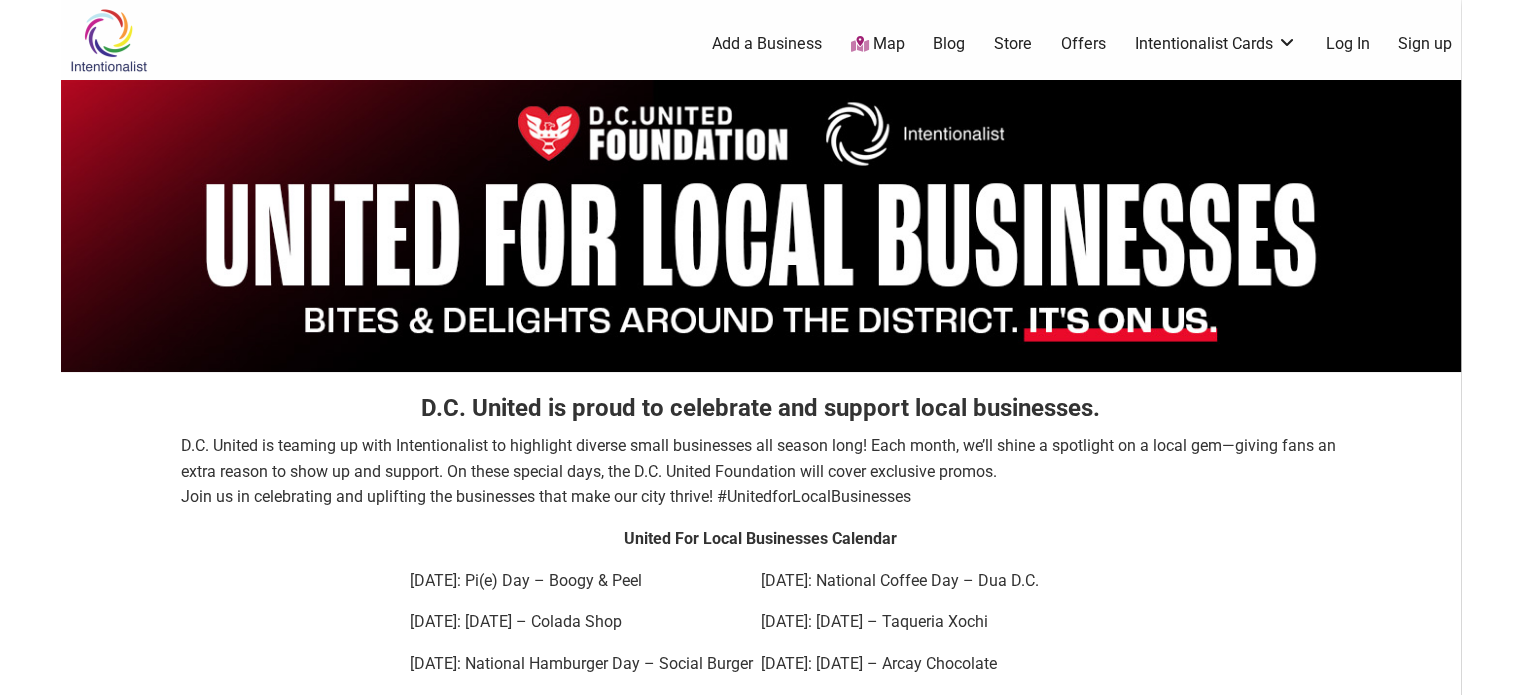 click on "Map" at bounding box center (877, 44) 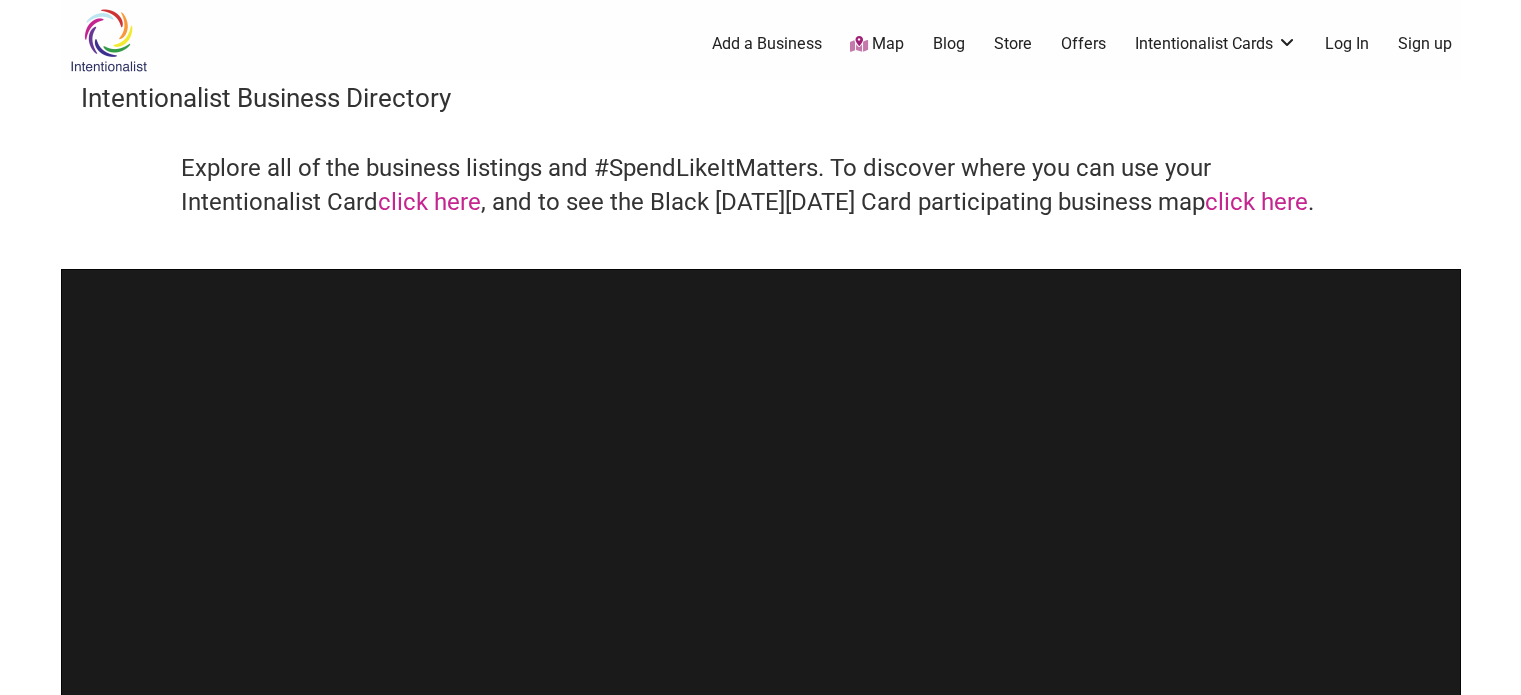 scroll, scrollTop: 0, scrollLeft: 0, axis: both 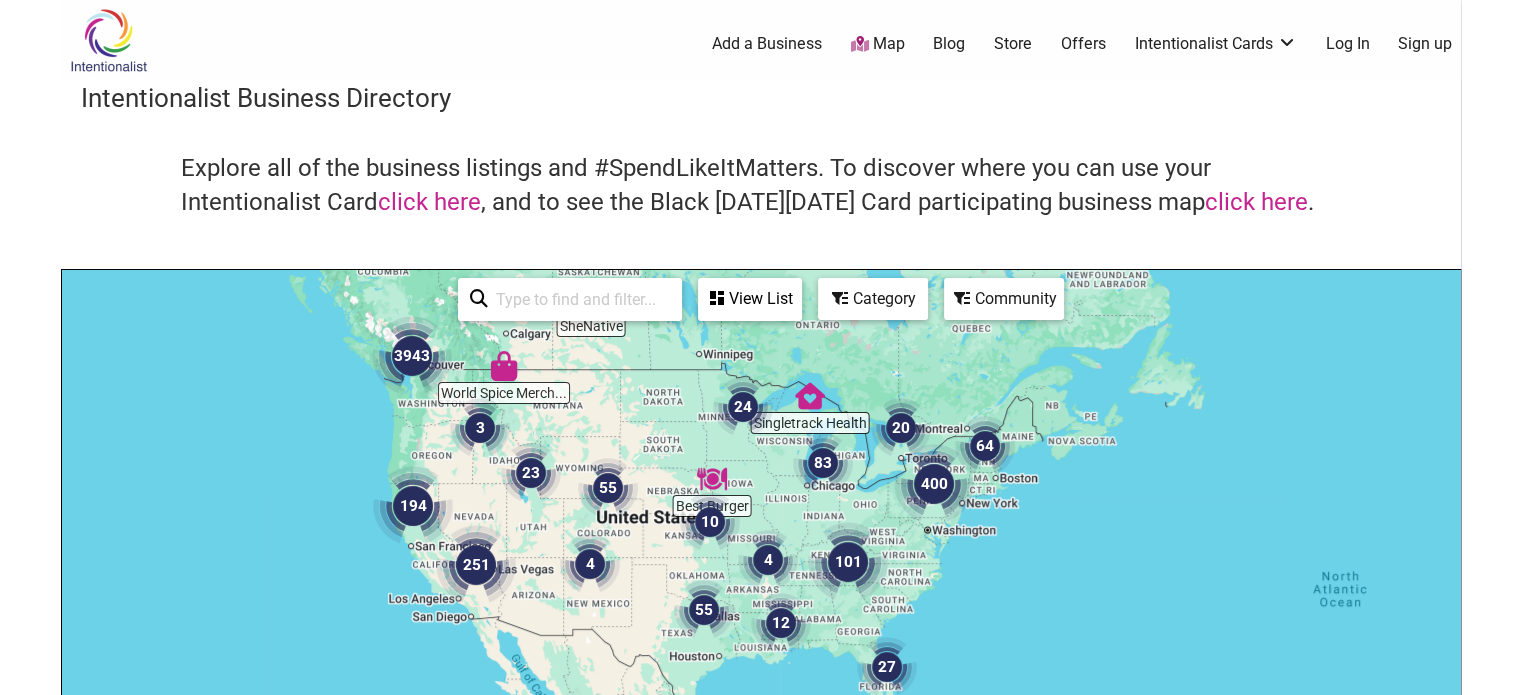 drag, startPoint x: 1243, startPoint y: 524, endPoint x: 1535, endPoint y: 295, distance: 371.08624 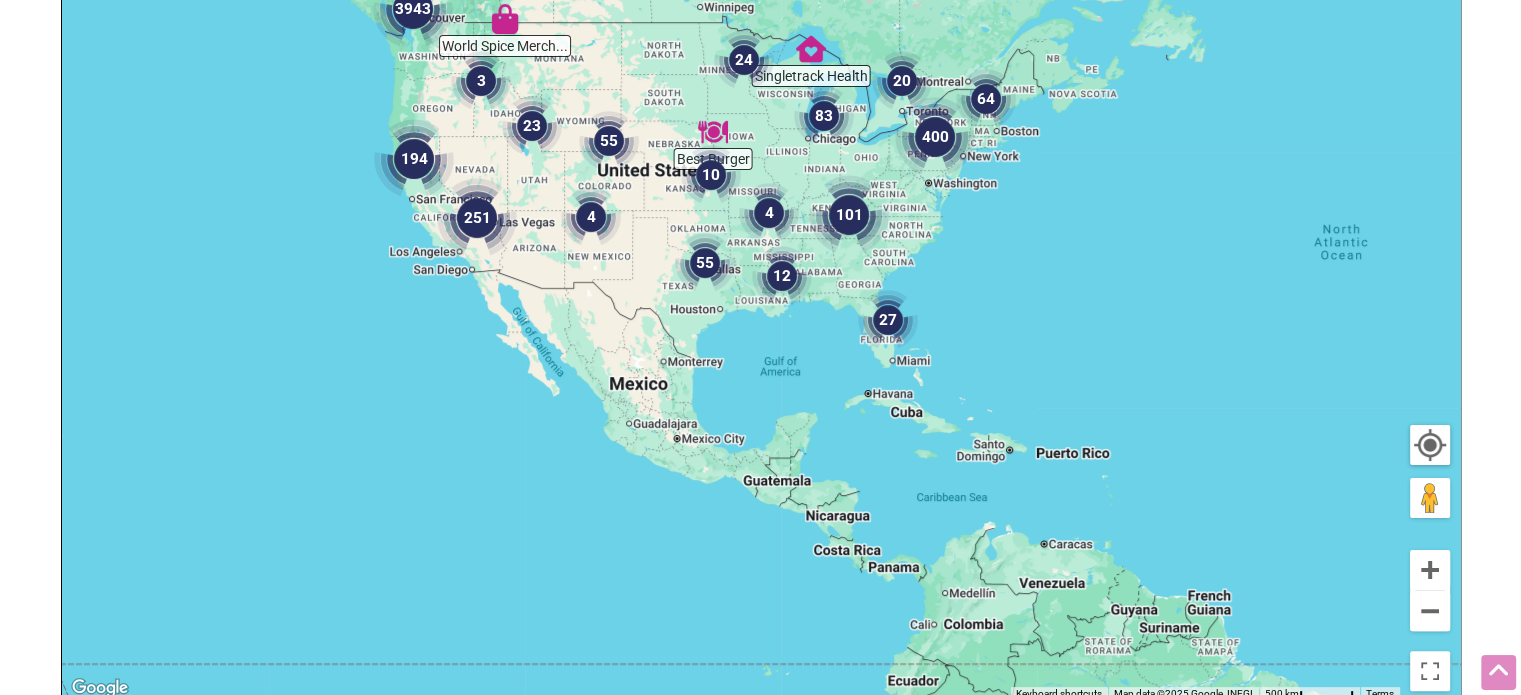 scroll, scrollTop: 376, scrollLeft: 0, axis: vertical 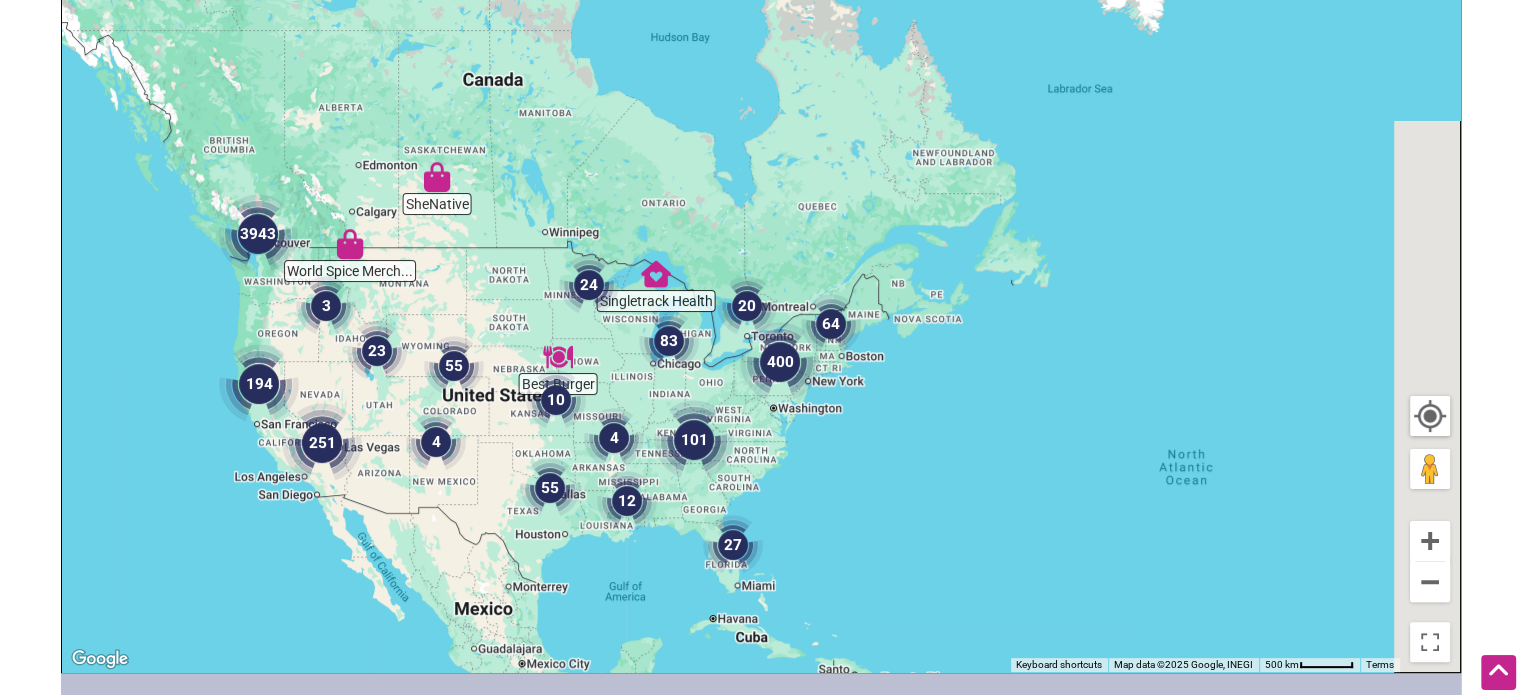 drag, startPoint x: 1110, startPoint y: 281, endPoint x: 1065, endPoint y: 586, distance: 308.3018 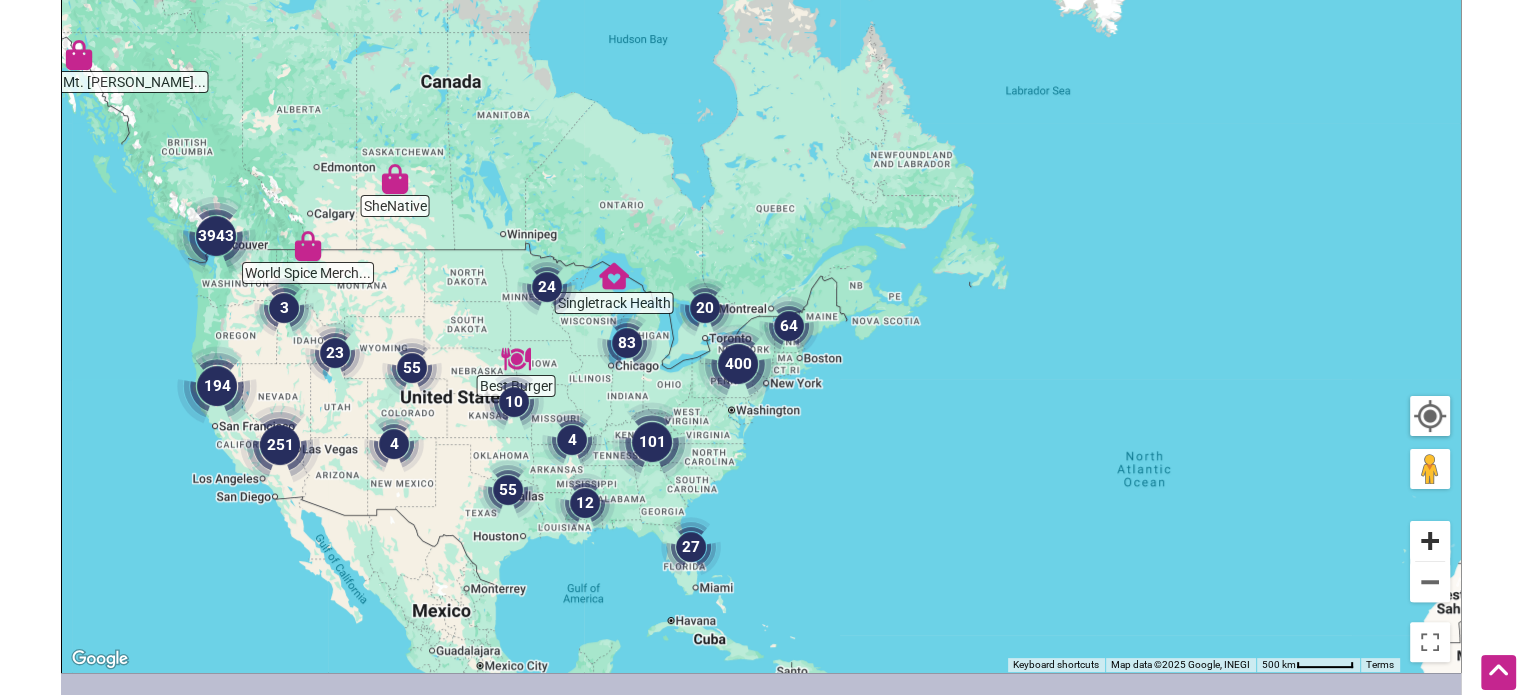 click at bounding box center [1430, 541] 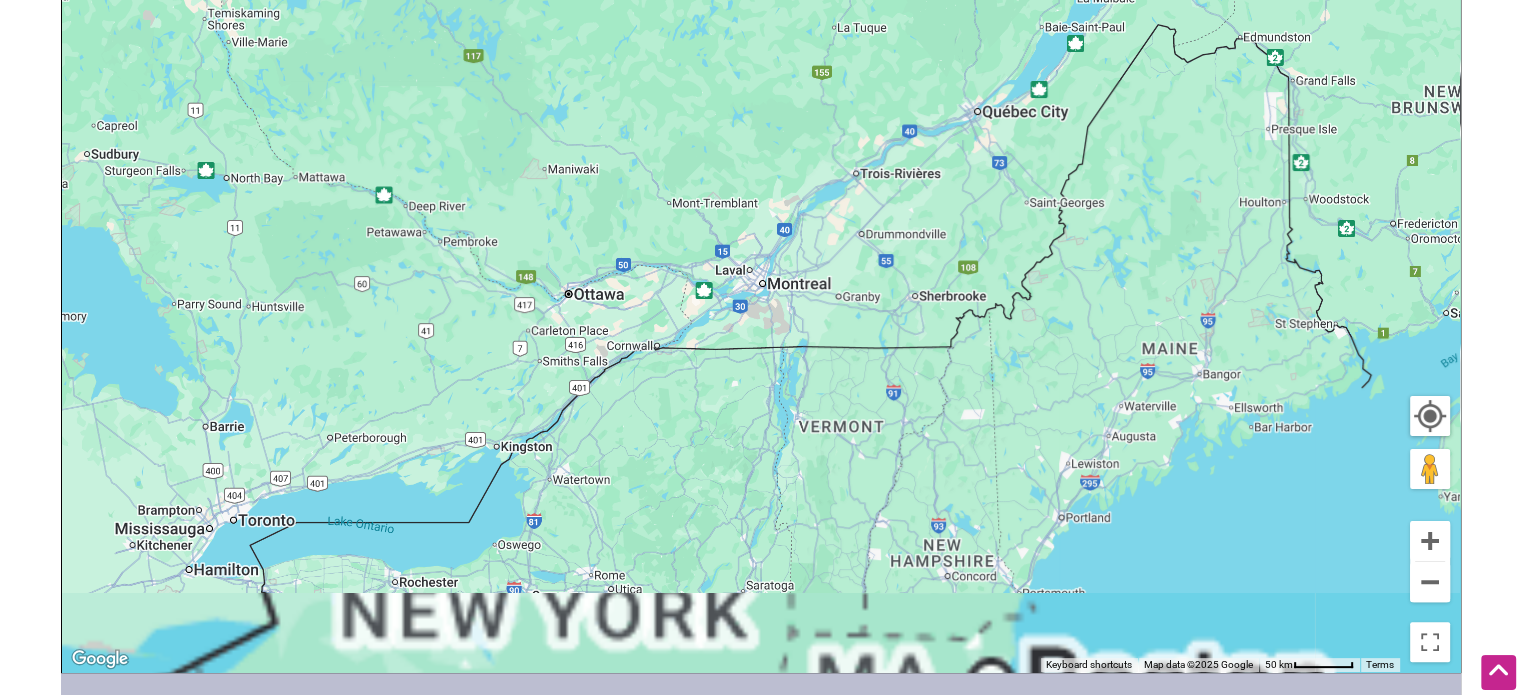 drag, startPoint x: 757, startPoint y: 349, endPoint x: 711, endPoint y: 7, distance: 345.0797 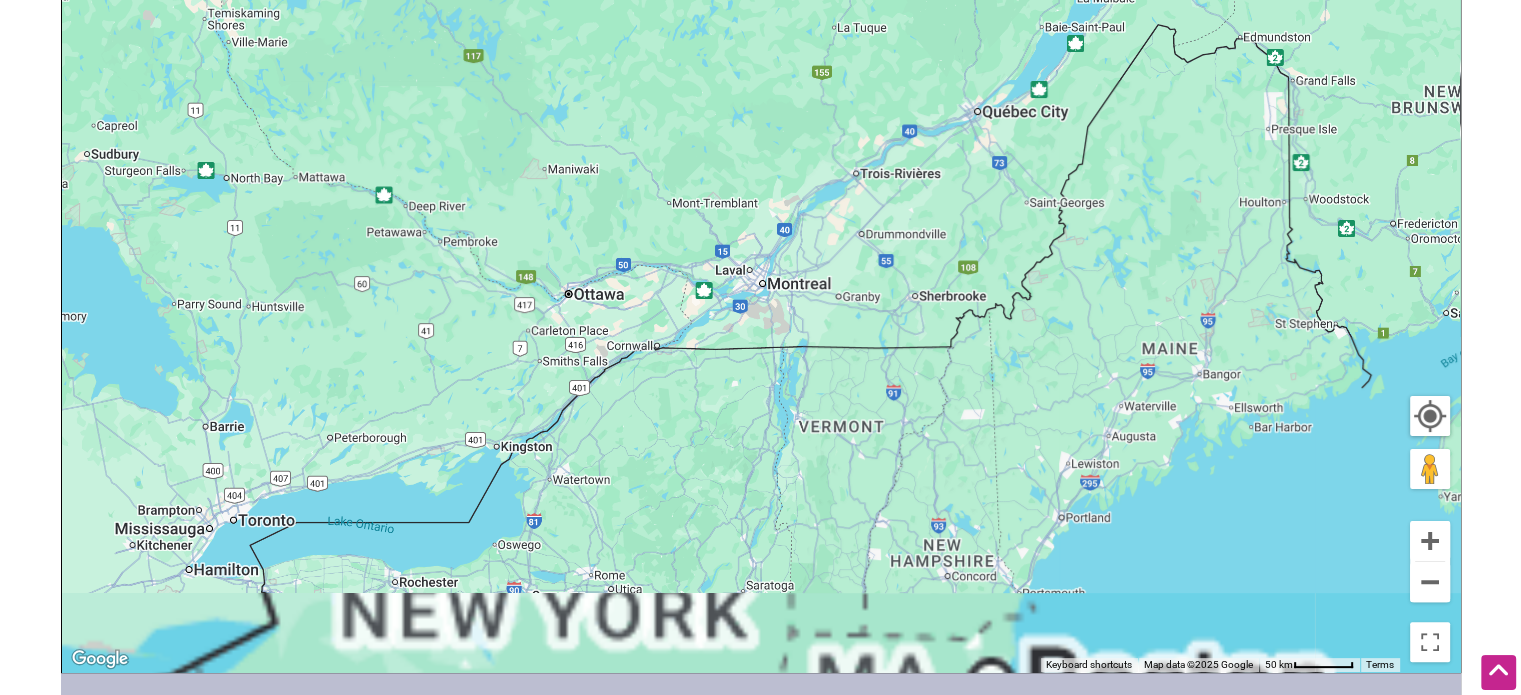 click on "To navigate, press the arrow keys." at bounding box center (761, 283) 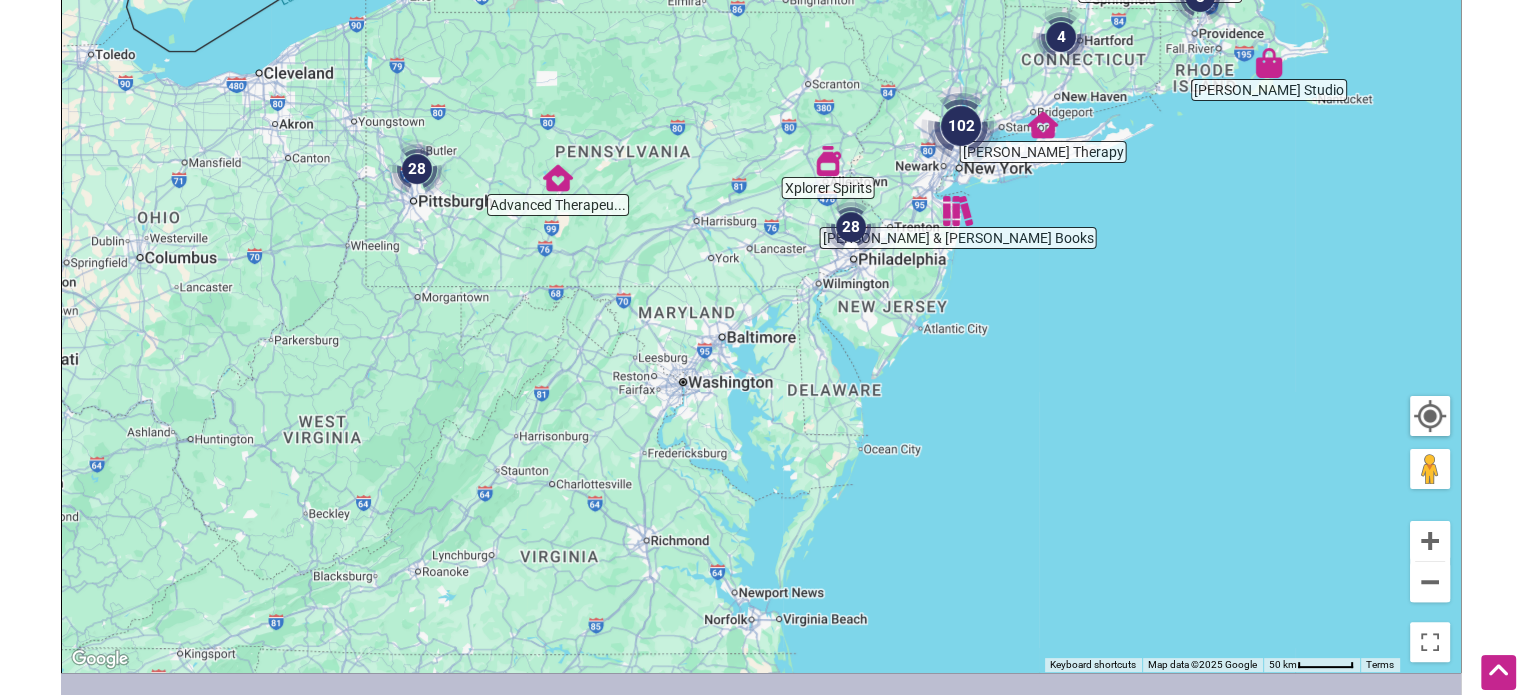 drag, startPoint x: 684, startPoint y: 431, endPoint x: 1170, endPoint y: 39, distance: 624.3877 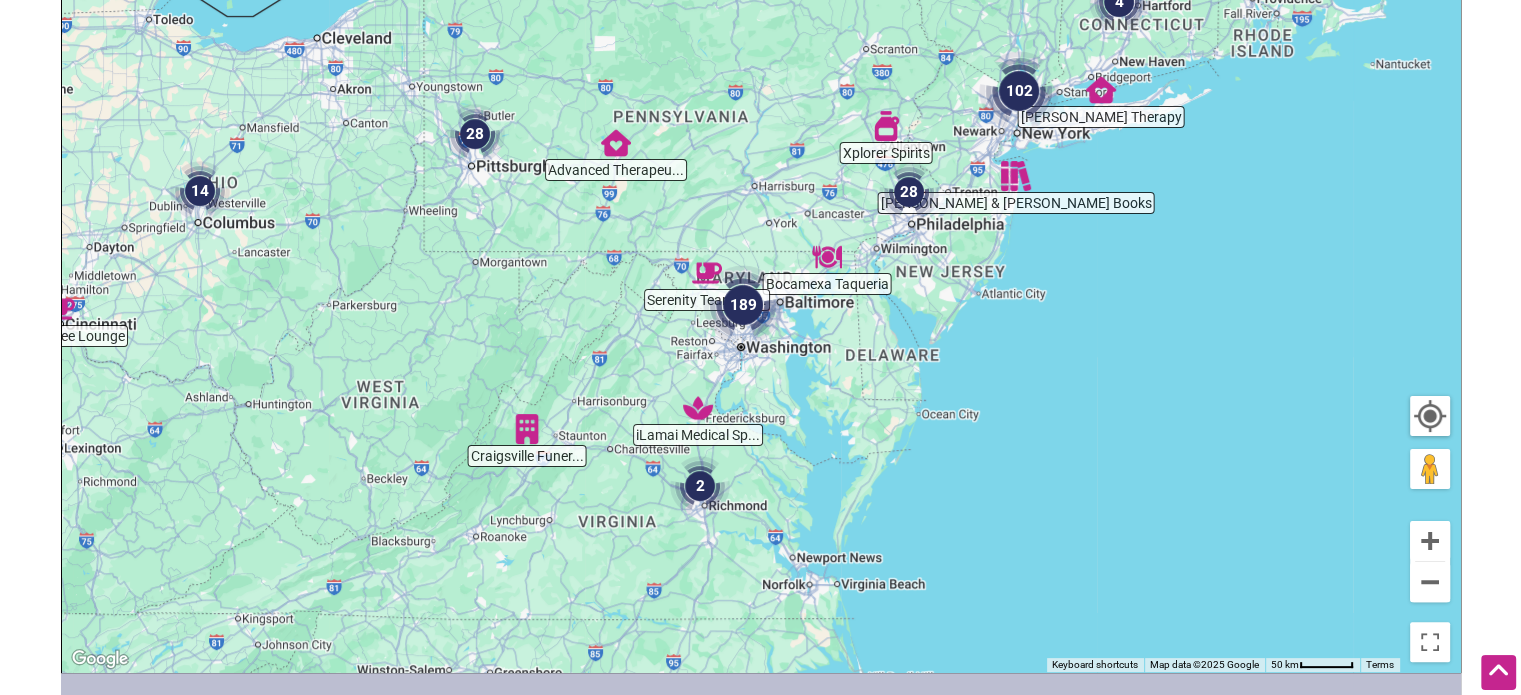 drag, startPoint x: 742, startPoint y: 414, endPoint x: 816, endPoint y: 446, distance: 80.622574 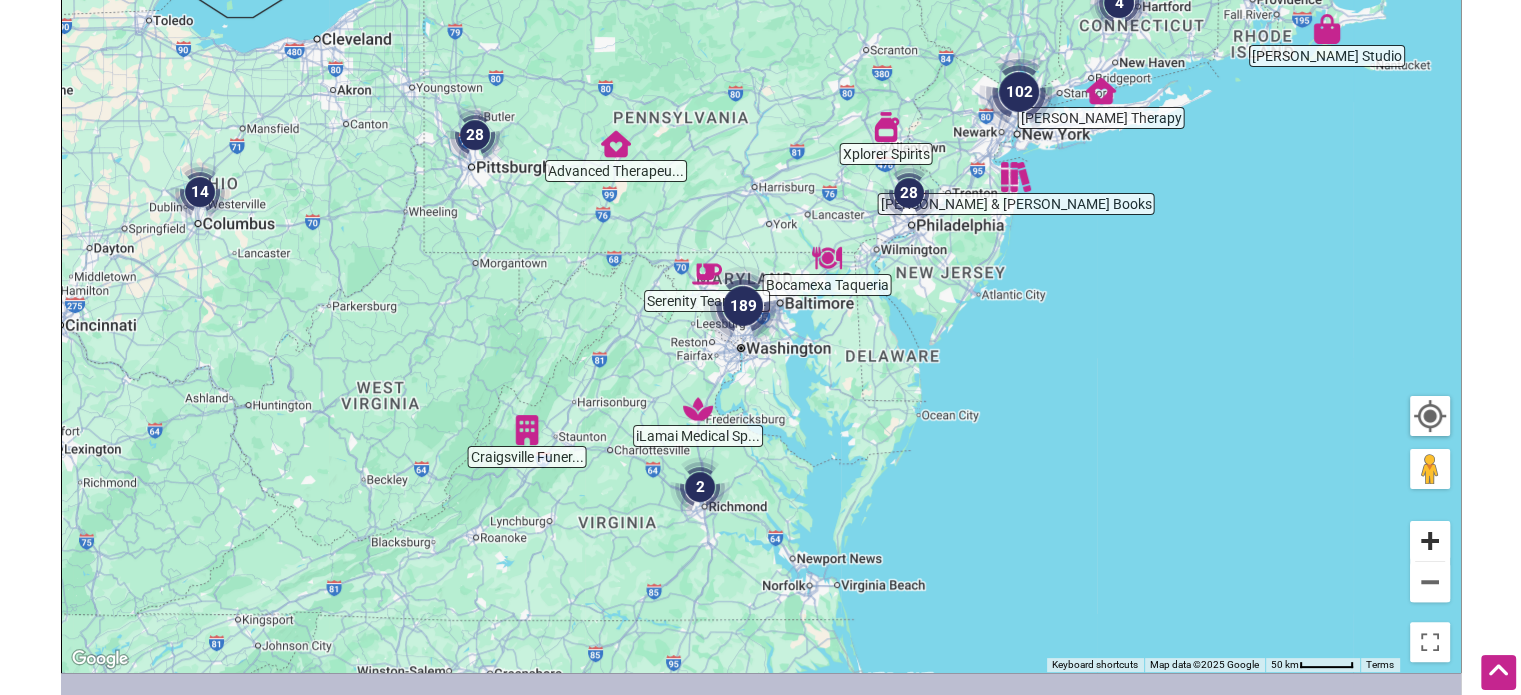 click at bounding box center [1430, 541] 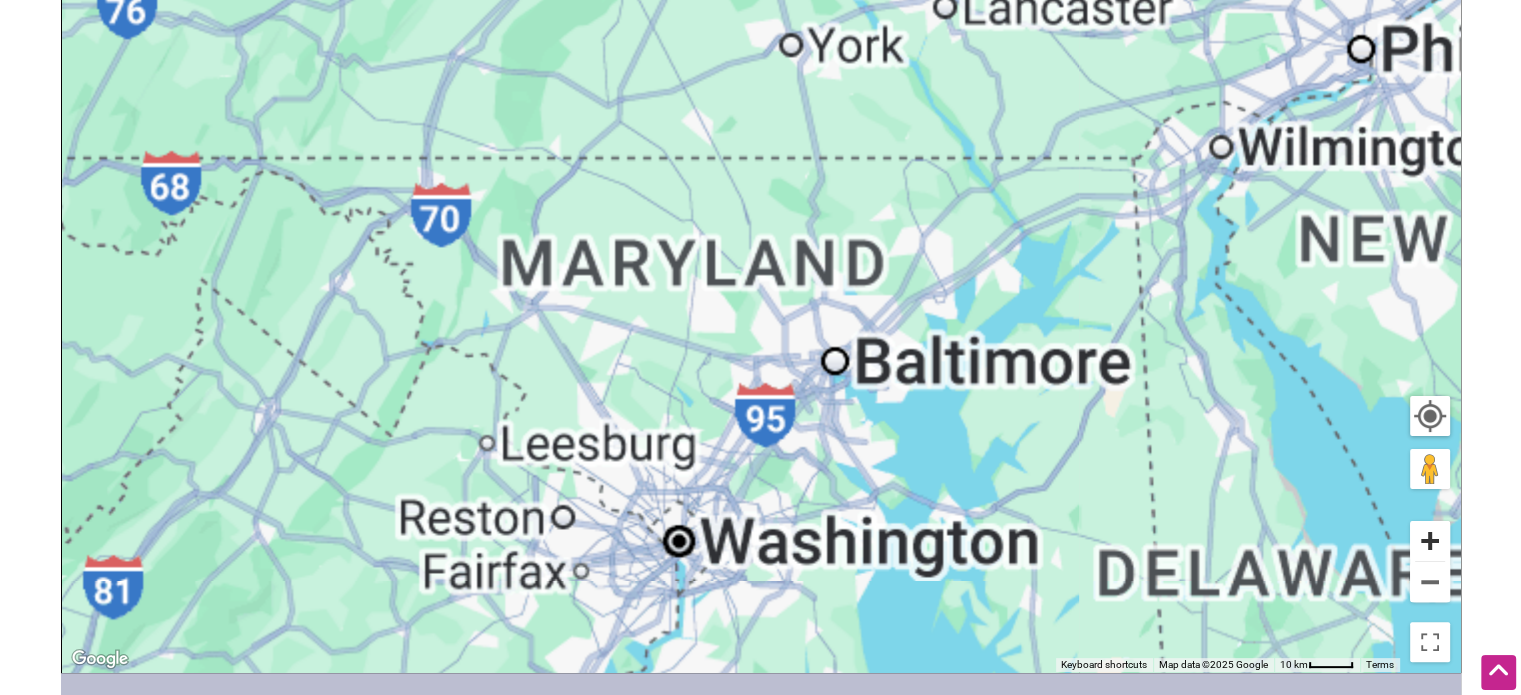 click at bounding box center [1430, 541] 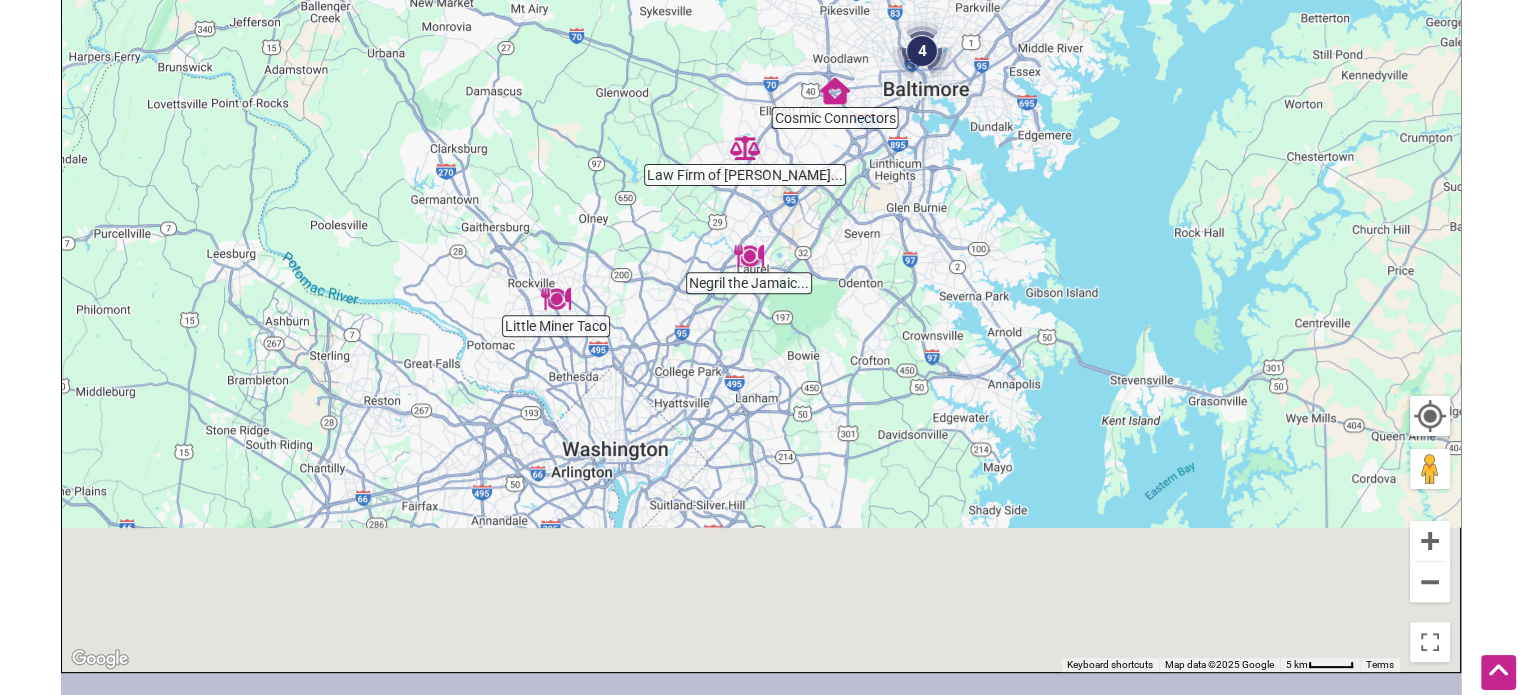 drag, startPoint x: 553, startPoint y: 535, endPoint x: 572, endPoint y: 120, distance: 415.43472 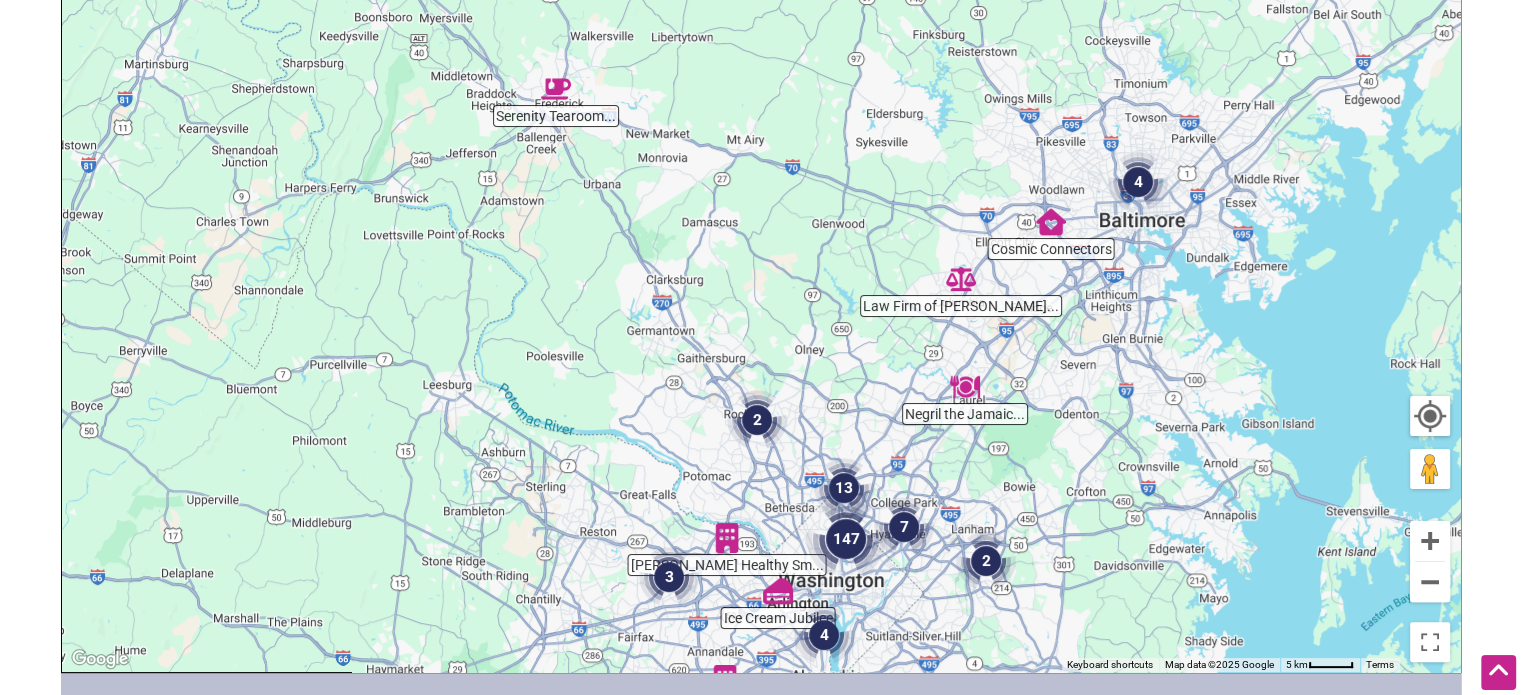 drag, startPoint x: 374, startPoint y: 255, endPoint x: 600, endPoint y: 451, distance: 299.15213 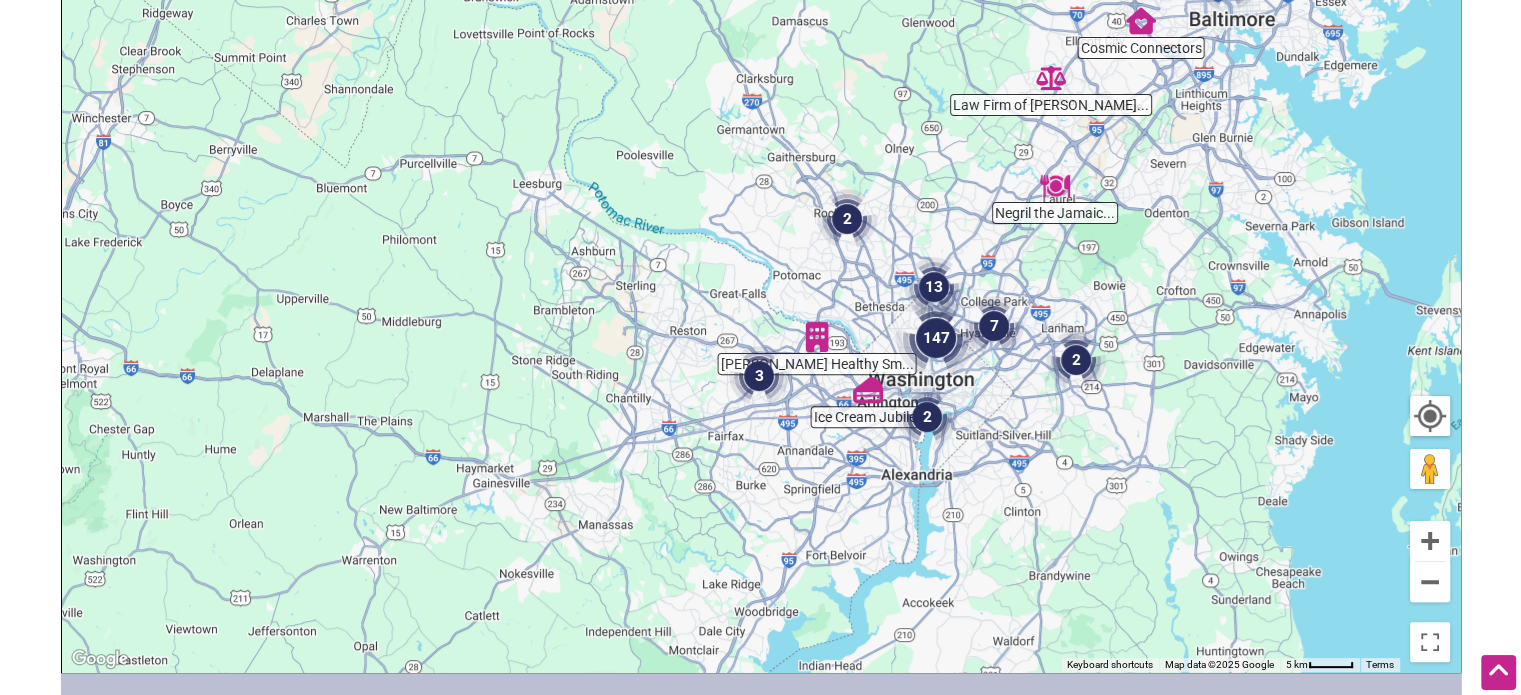 drag, startPoint x: 568, startPoint y: 473, endPoint x: 659, endPoint y: 270, distance: 222.46349 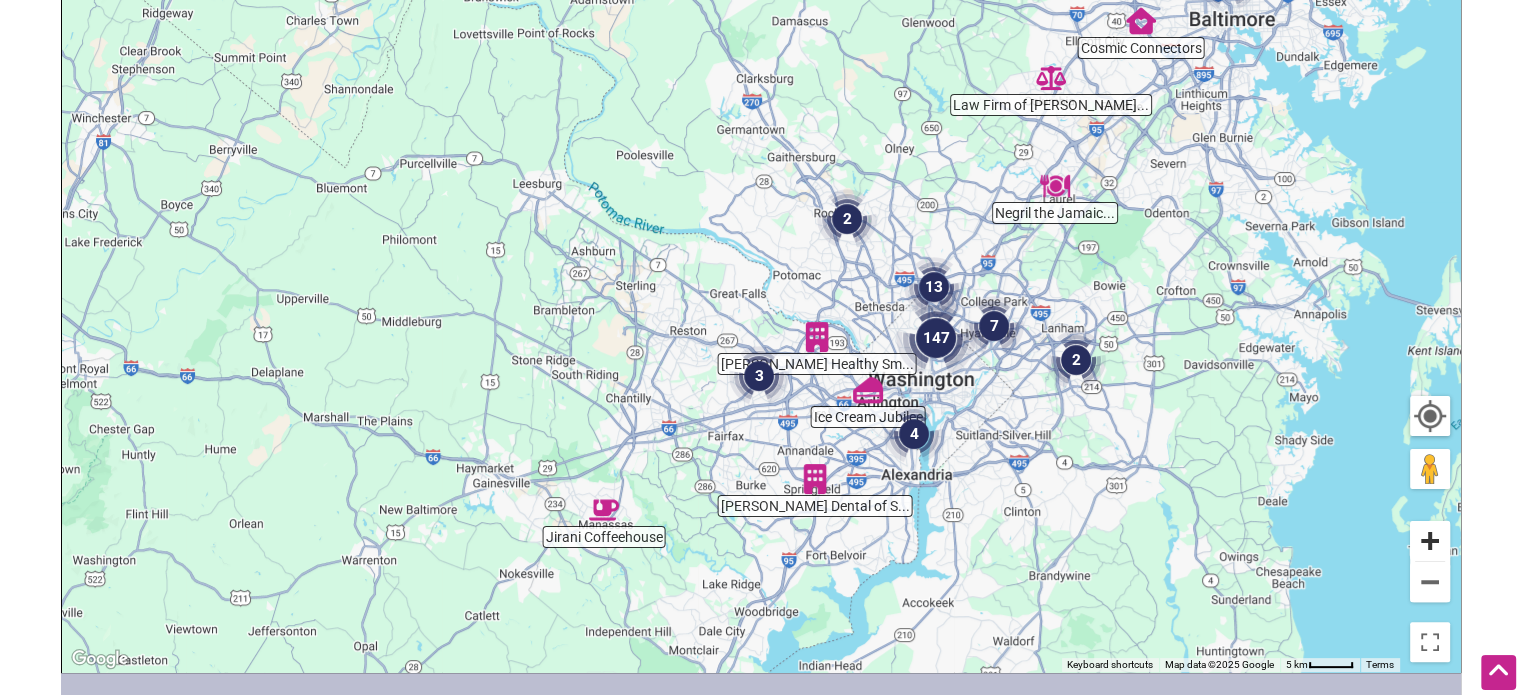 click at bounding box center (1430, 541) 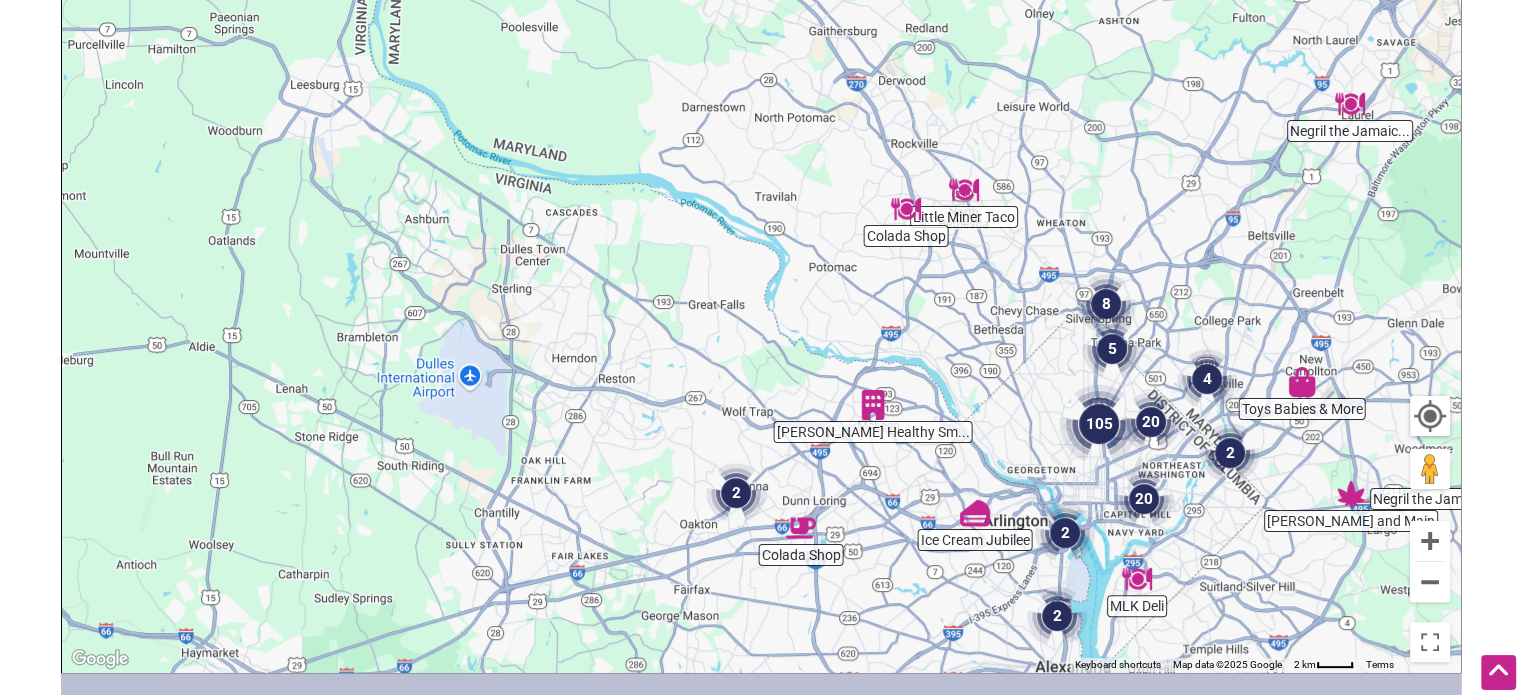 click at bounding box center [736, 493] 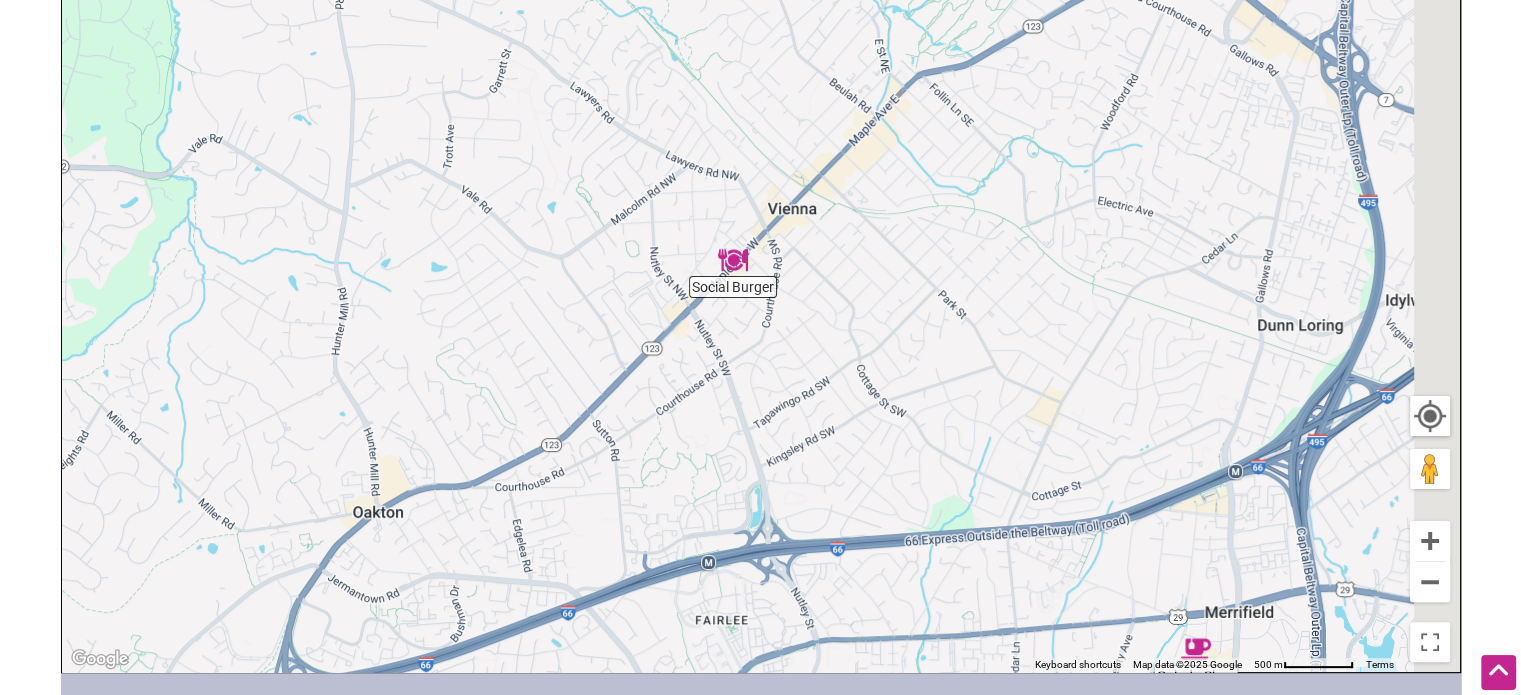 drag, startPoint x: 1090, startPoint y: 151, endPoint x: 1001, endPoint y: 393, distance: 257.84686 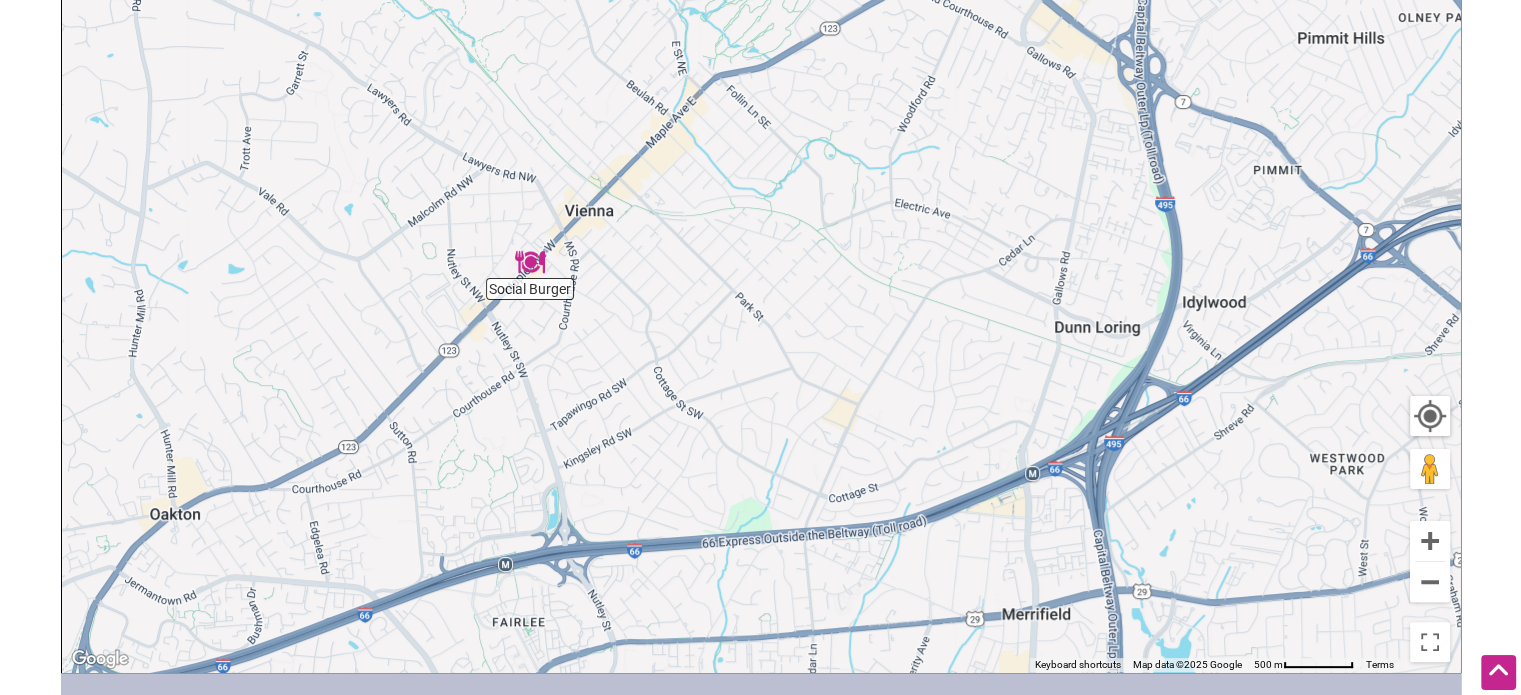 drag, startPoint x: 1053, startPoint y: 293, endPoint x: 1375, endPoint y: 599, distance: 444.20715 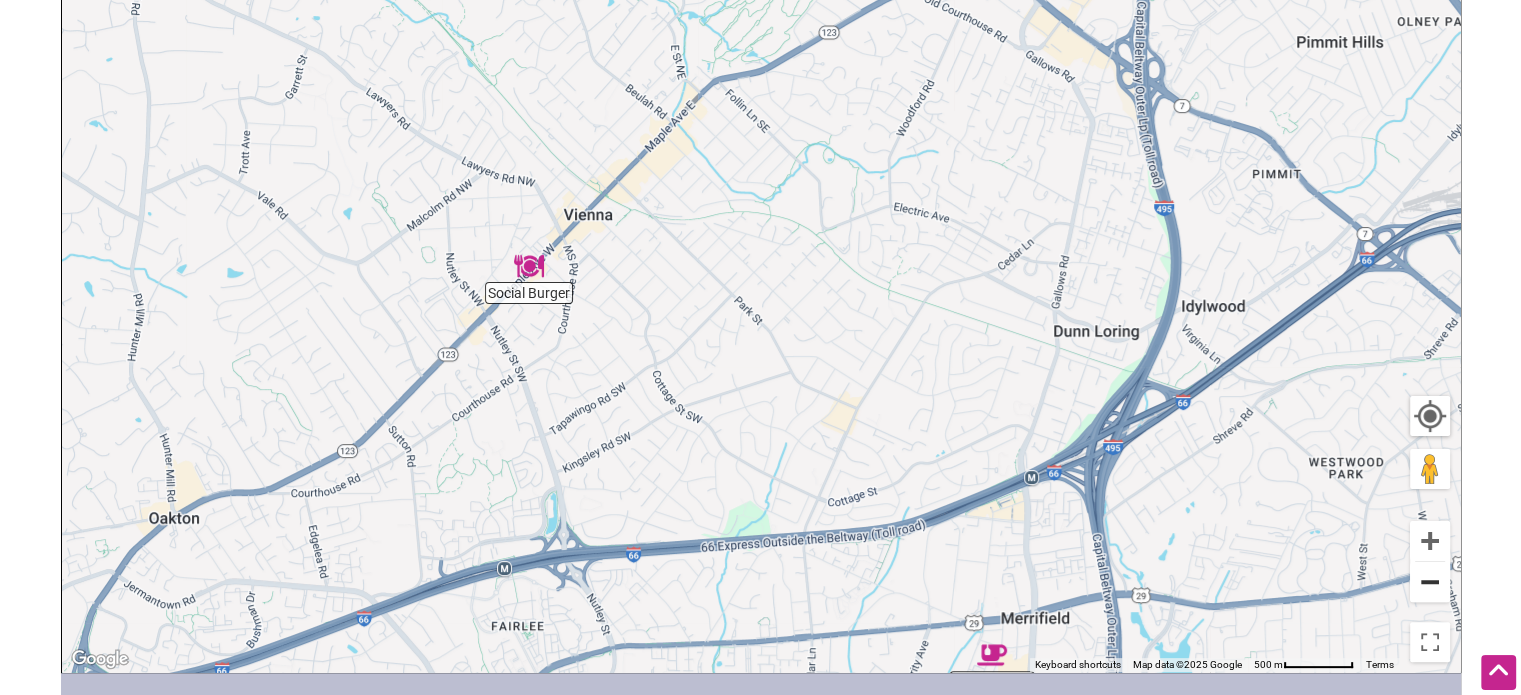 click at bounding box center (1430, 582) 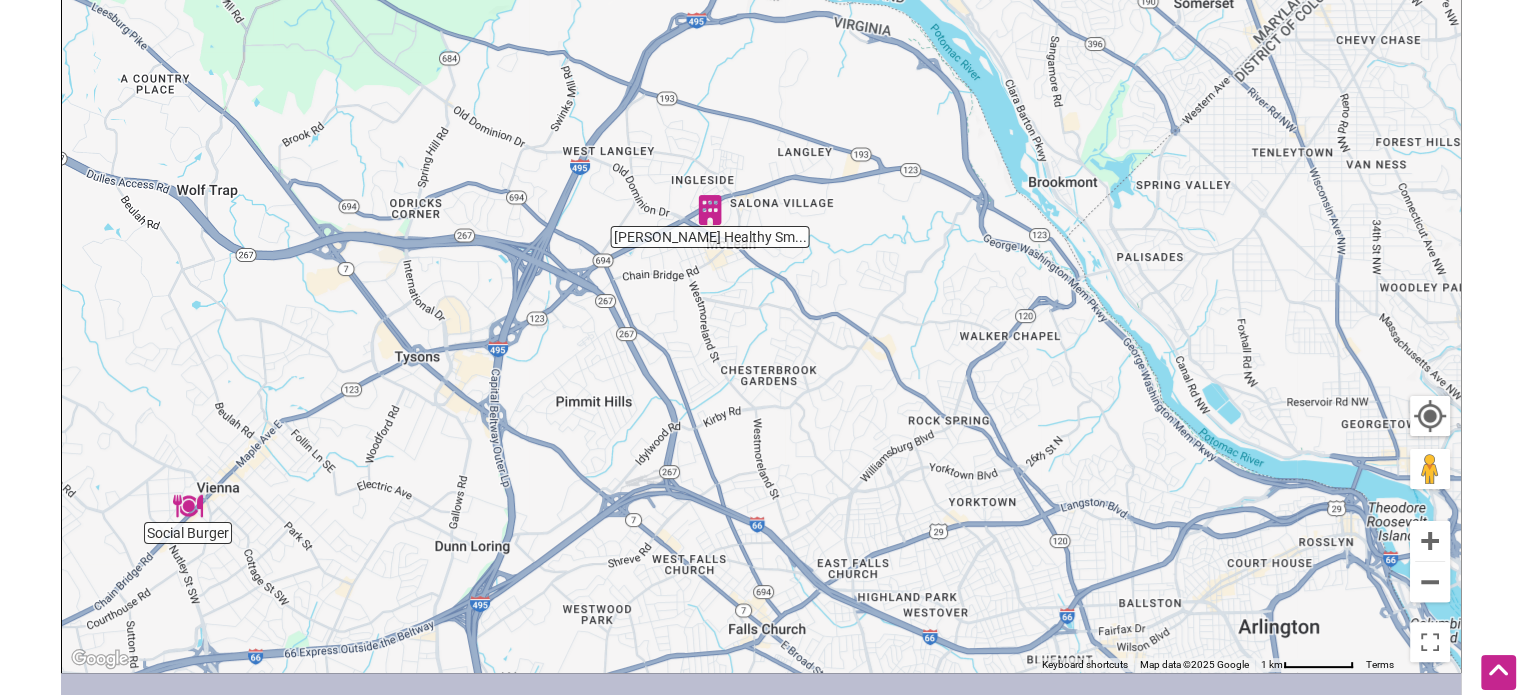 drag, startPoint x: 1156, startPoint y: 376, endPoint x: 766, endPoint y: 394, distance: 390.41516 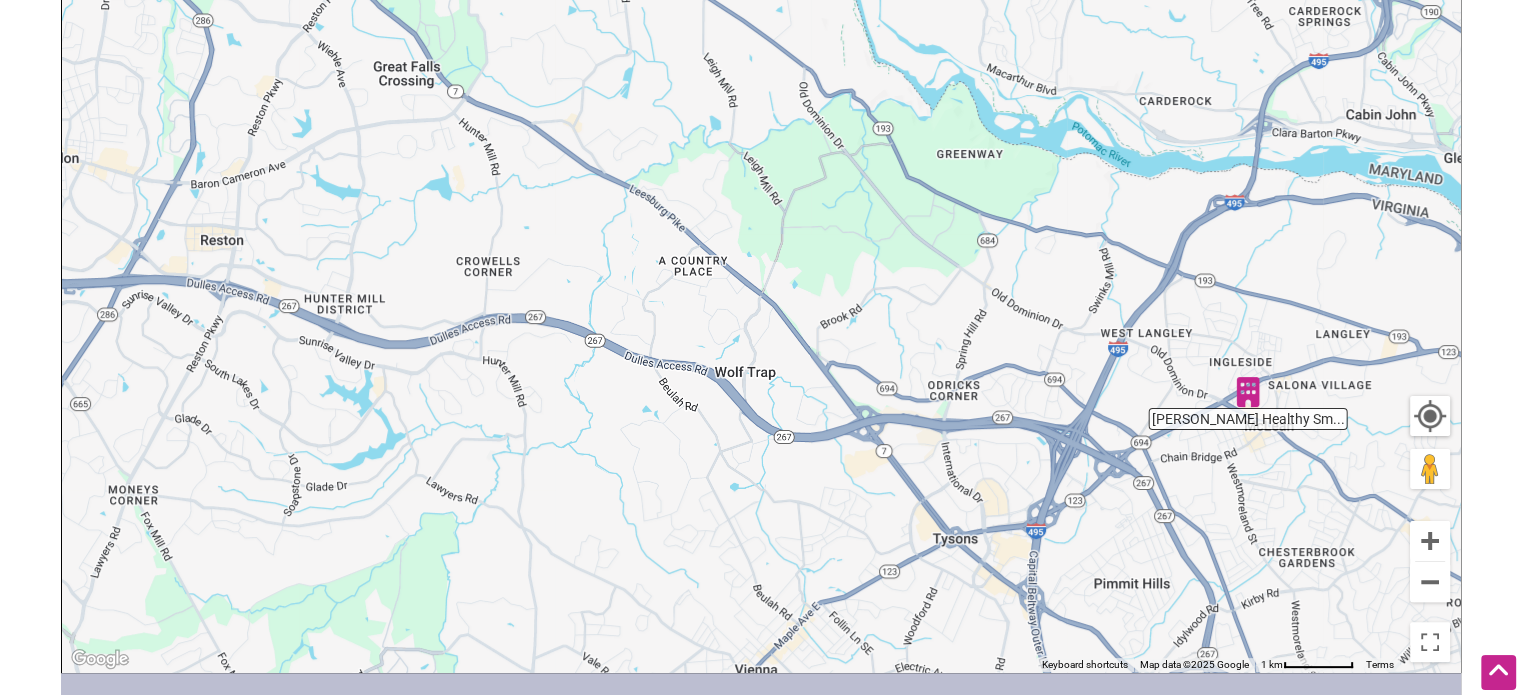 drag, startPoint x: 459, startPoint y: 351, endPoint x: 1006, endPoint y: 527, distance: 574.61725 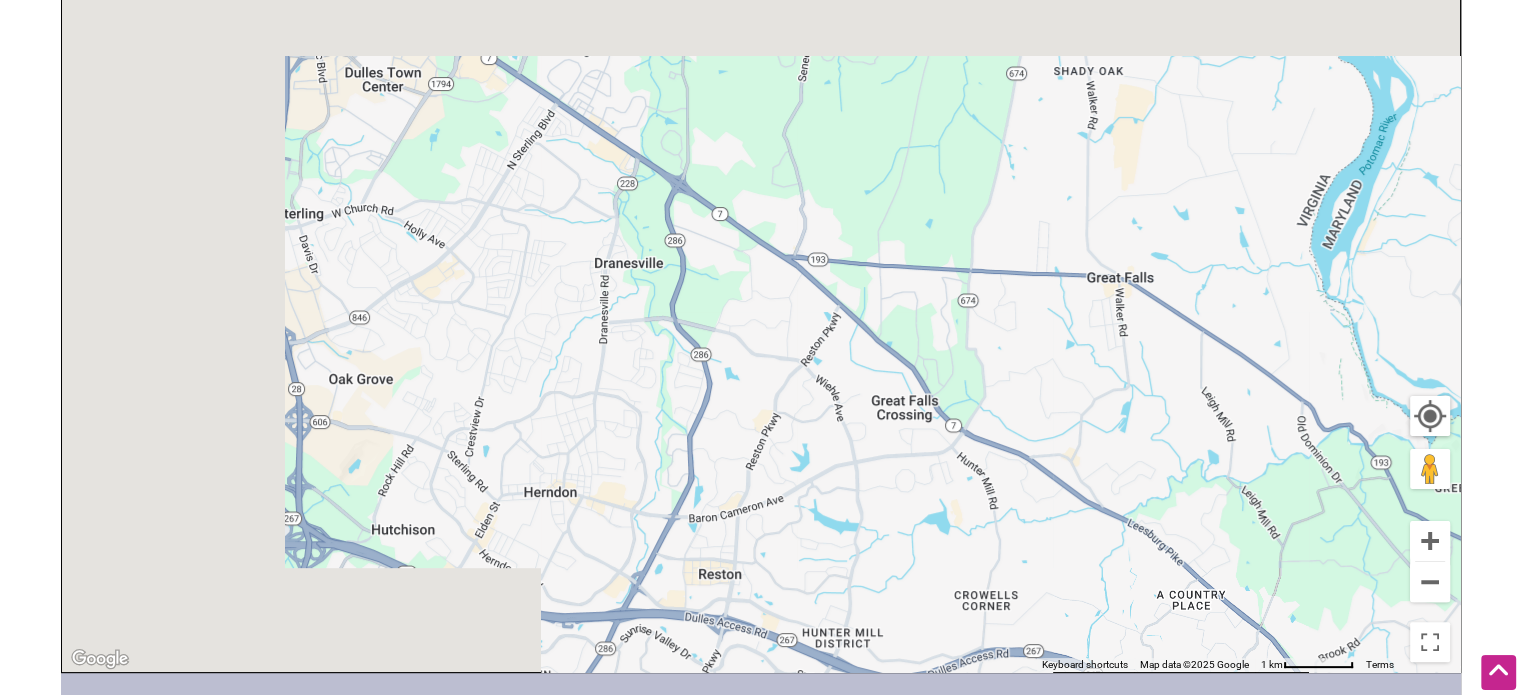 drag, startPoint x: 340, startPoint y: 383, endPoint x: 839, endPoint y: 720, distance: 602.1379 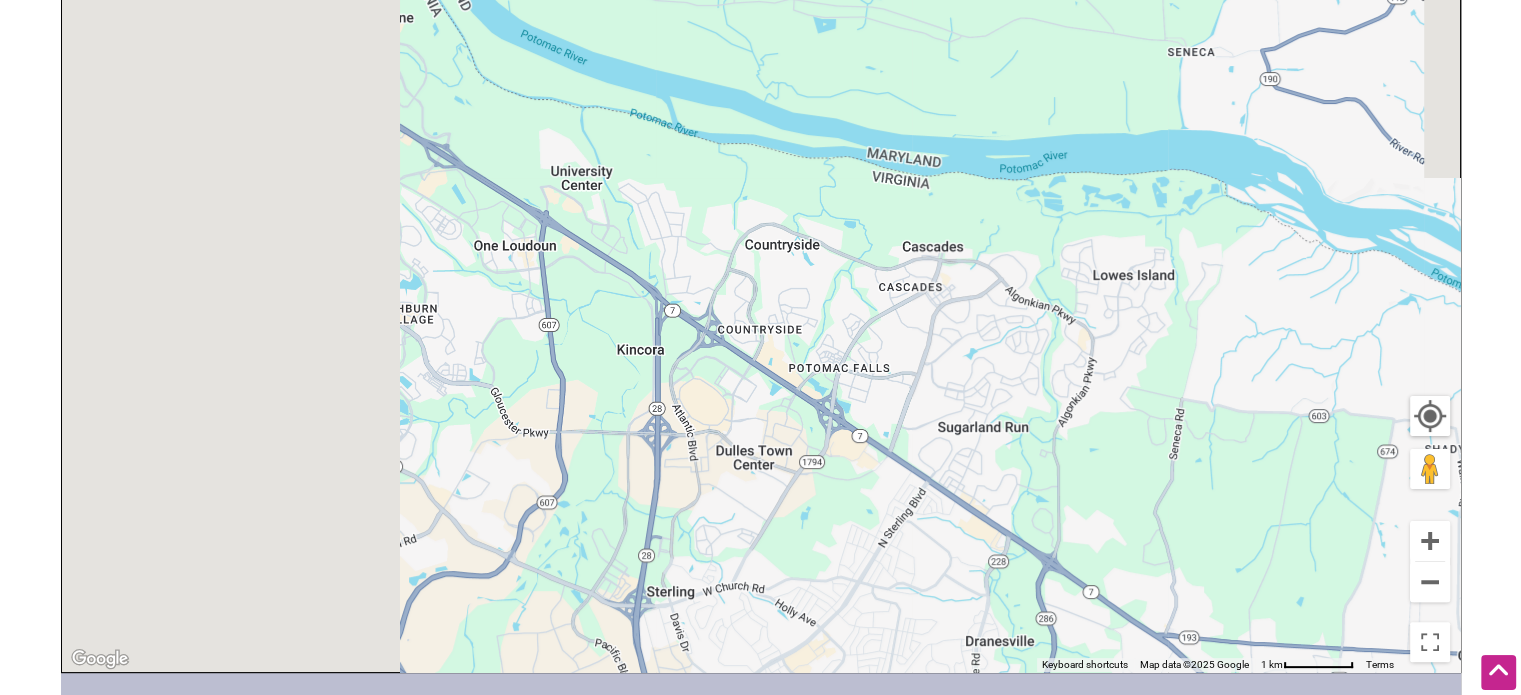 drag, startPoint x: 412, startPoint y: 301, endPoint x: 719, endPoint y: 553, distance: 397.1813 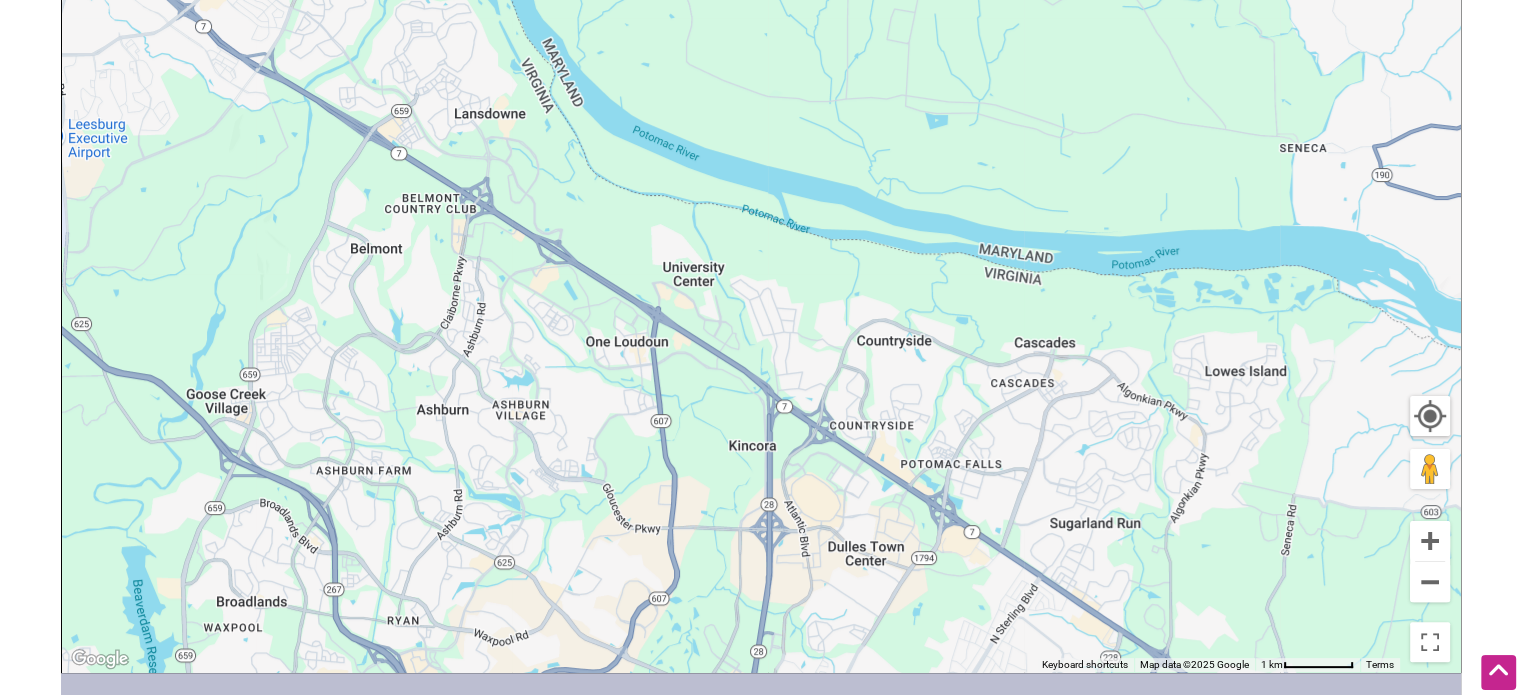 drag, startPoint x: 591, startPoint y: 463, endPoint x: 865, endPoint y: 679, distance: 348.90112 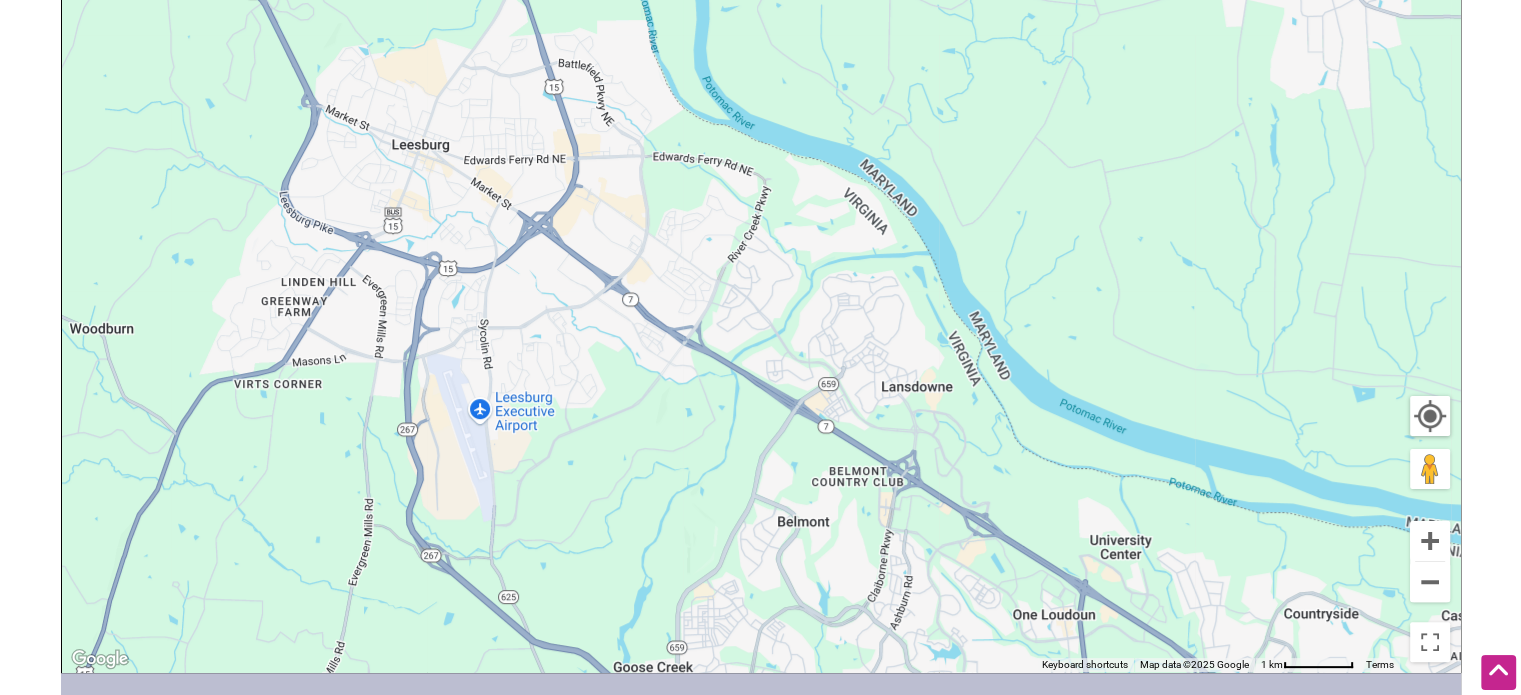 drag, startPoint x: 555, startPoint y: 560, endPoint x: 64, endPoint y: 101, distance: 672.13245 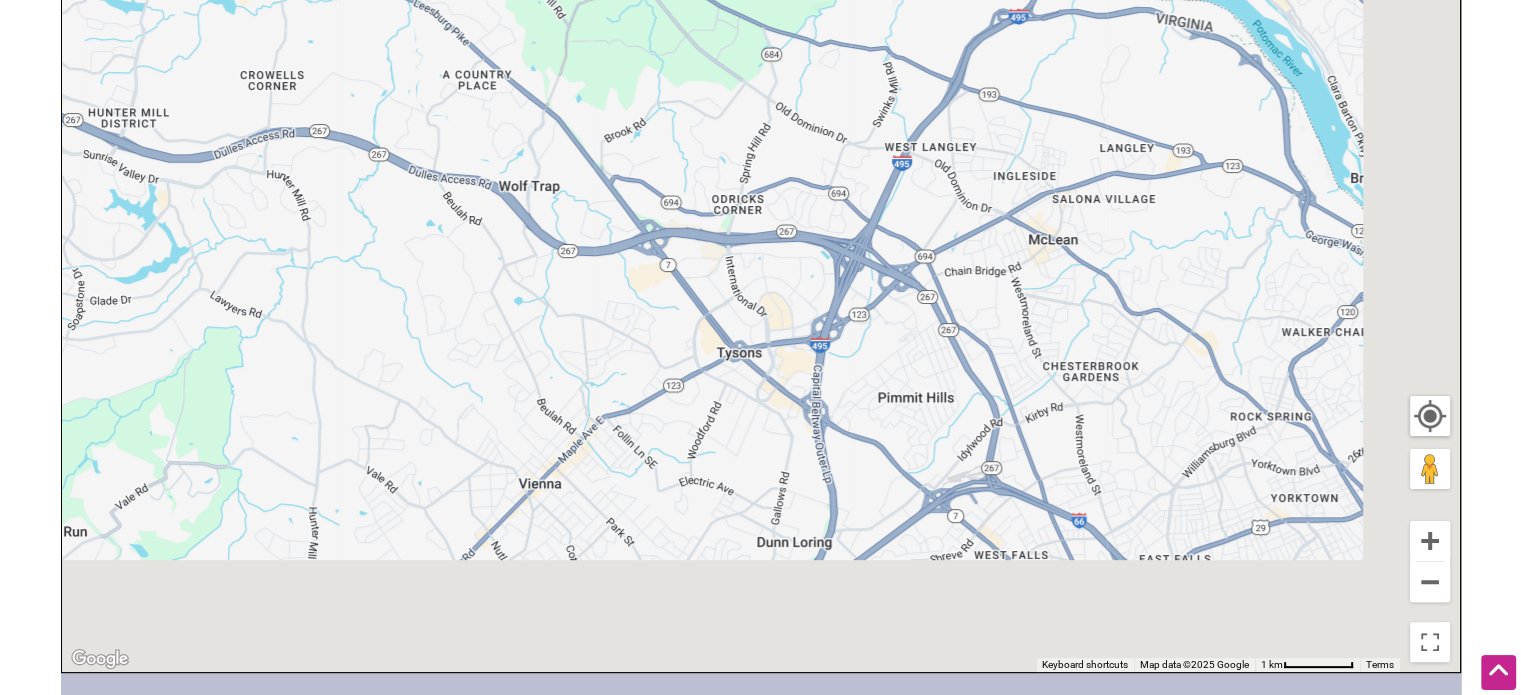 drag, startPoint x: 1124, startPoint y: 501, endPoint x: 501, endPoint y: 175, distance: 703.1394 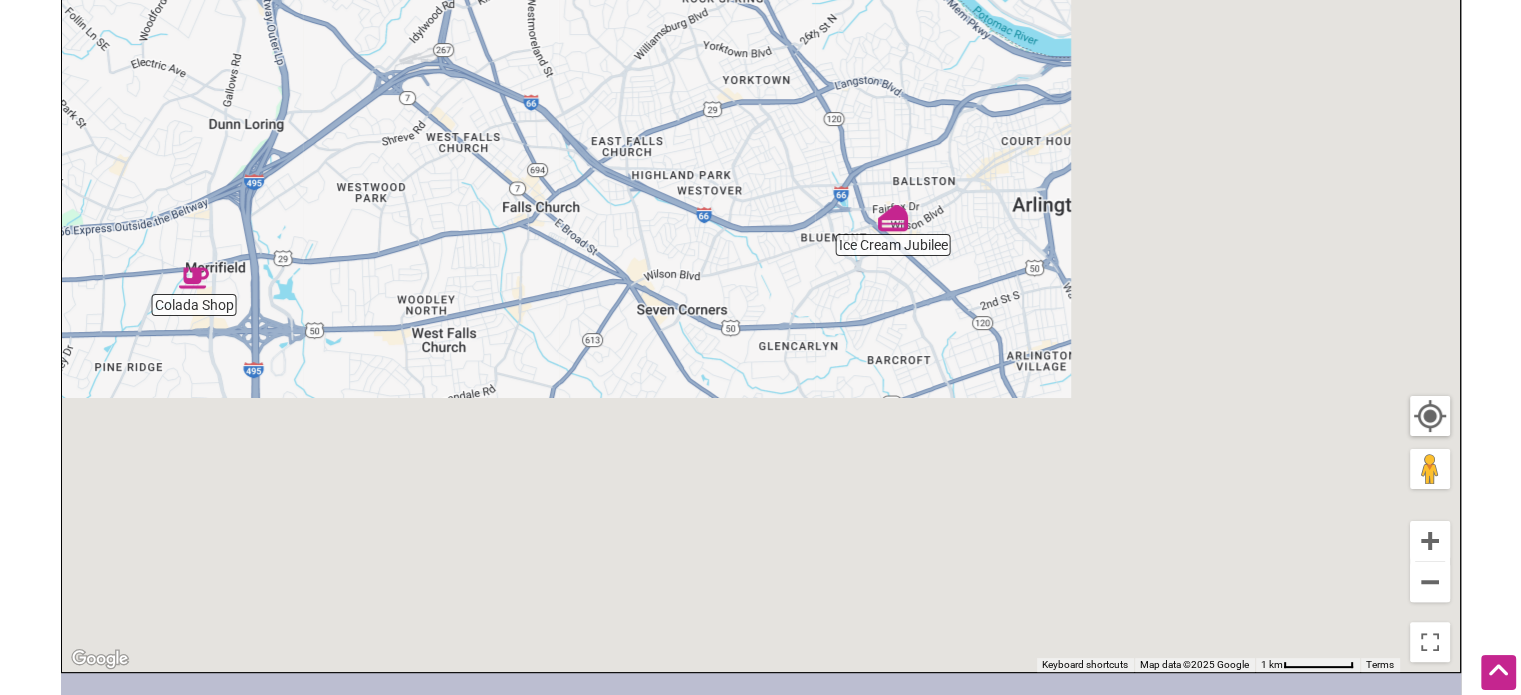 drag, startPoint x: 1068, startPoint y: 436, endPoint x: 649, endPoint y: 60, distance: 562.97156 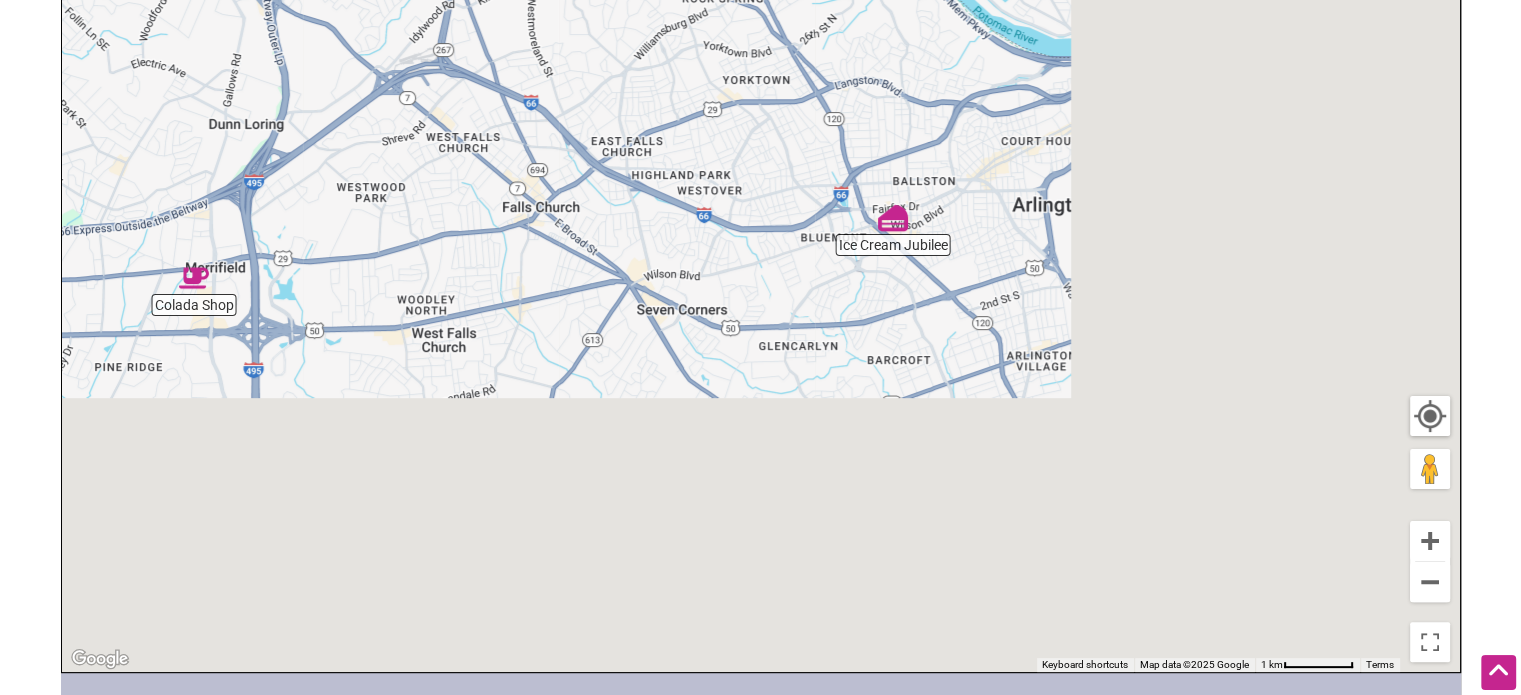 click on "To navigate, press the arrow keys." at bounding box center (761, 283) 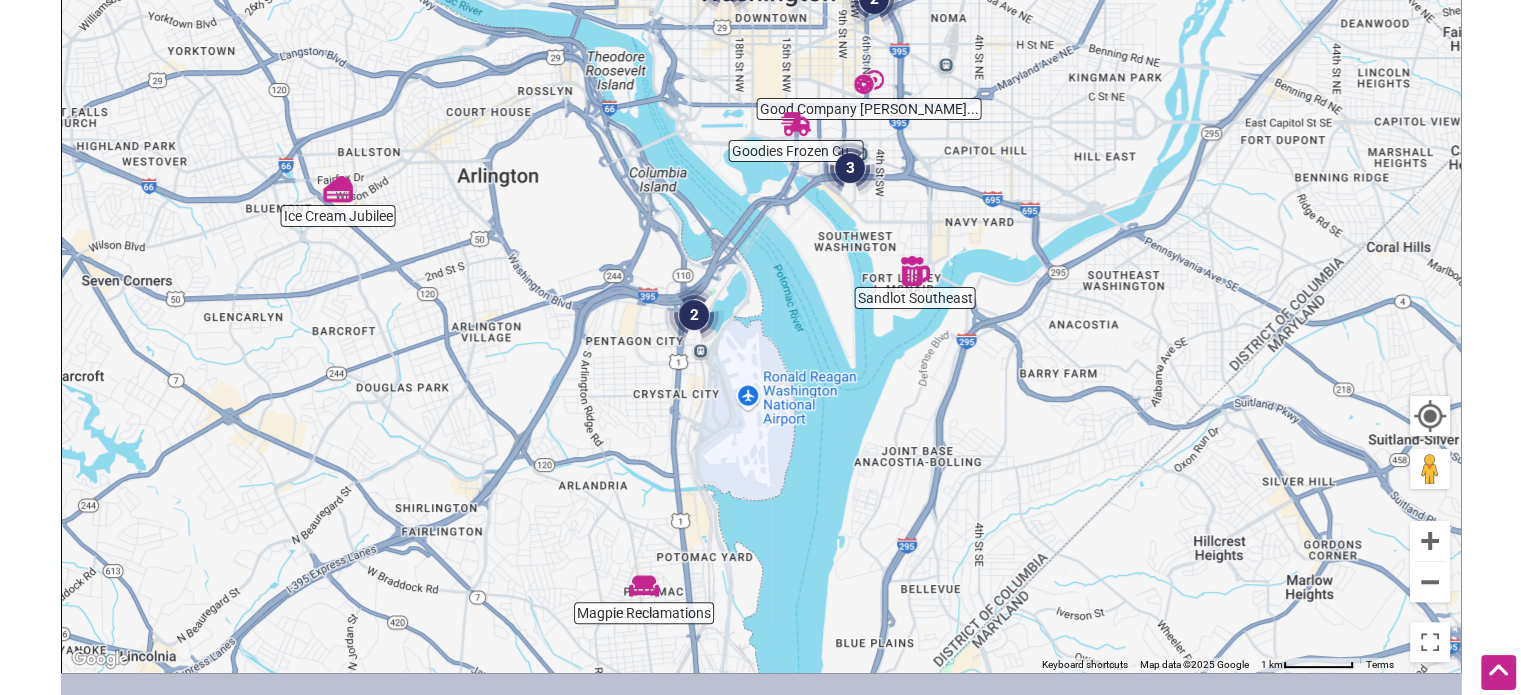 drag, startPoint x: 546, startPoint y: 444, endPoint x: 553, endPoint y: 523, distance: 79.30952 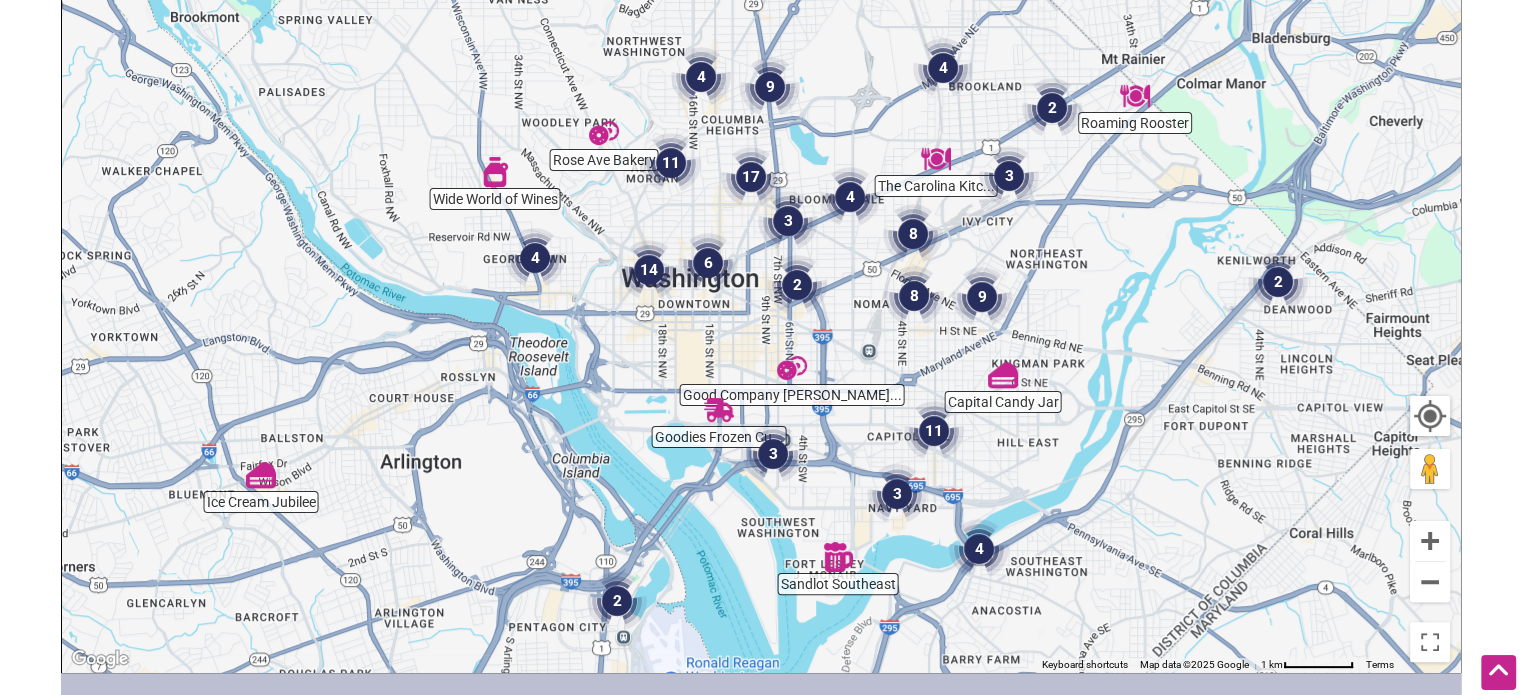 drag, startPoint x: 1125, startPoint y: 283, endPoint x: 1100, endPoint y: 452, distance: 170.83911 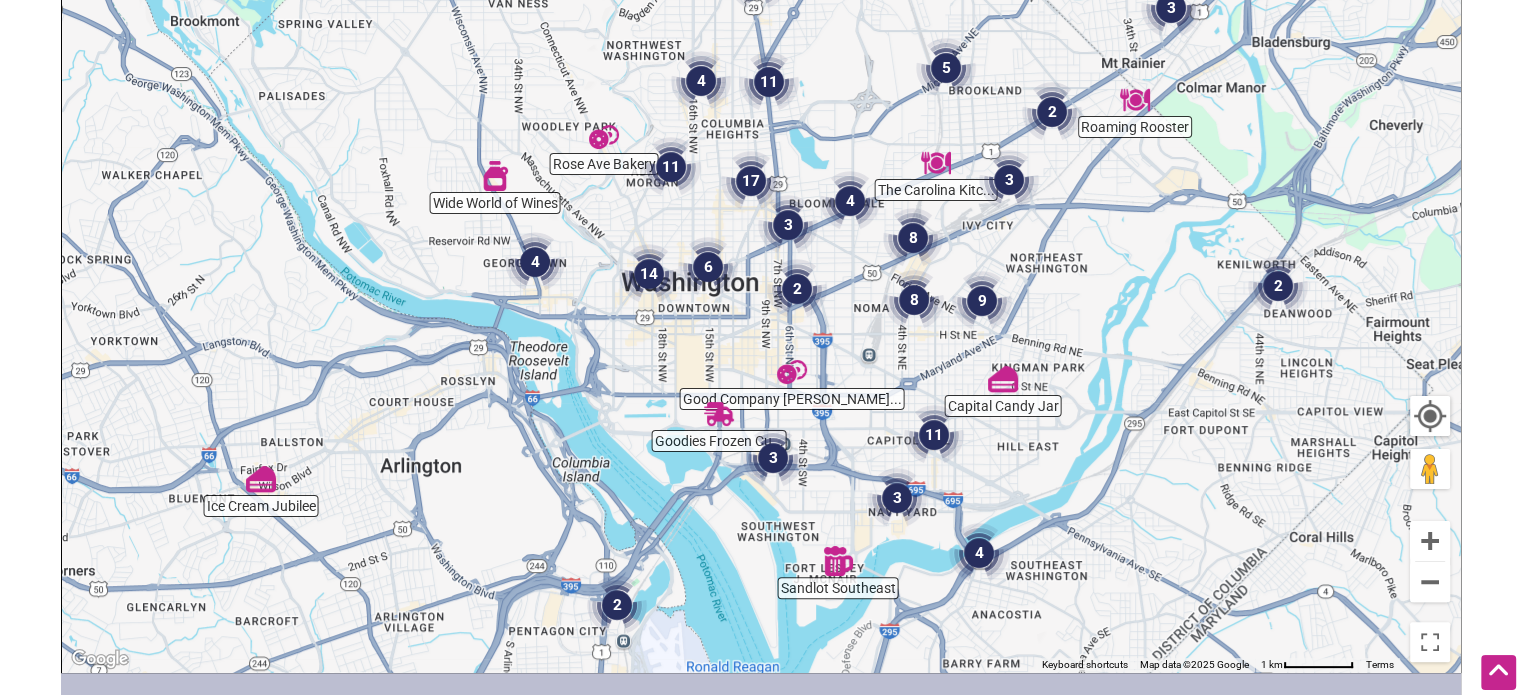 click on "To navigate, press the arrow keys." at bounding box center (761, 283) 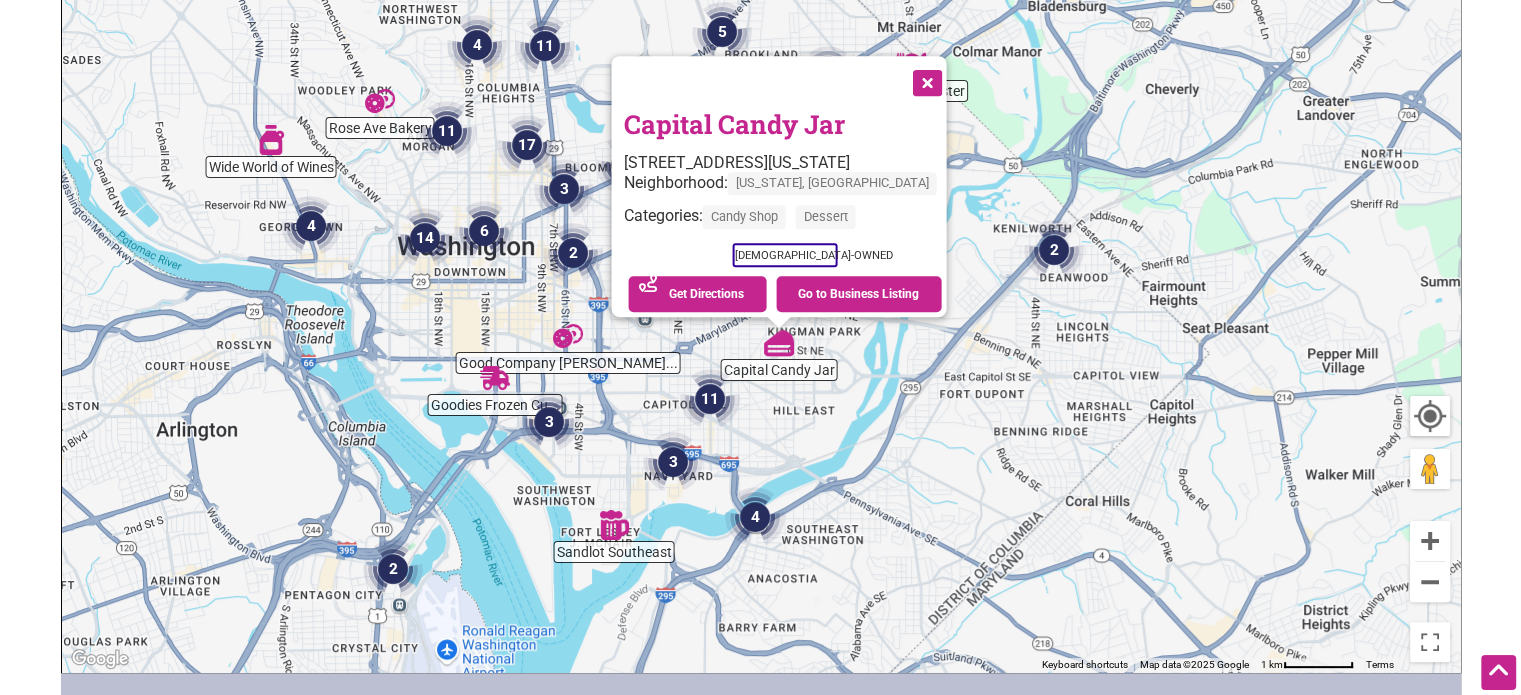 drag, startPoint x: 989, startPoint y: 83, endPoint x: 1010, endPoint y: 159, distance: 78.84795 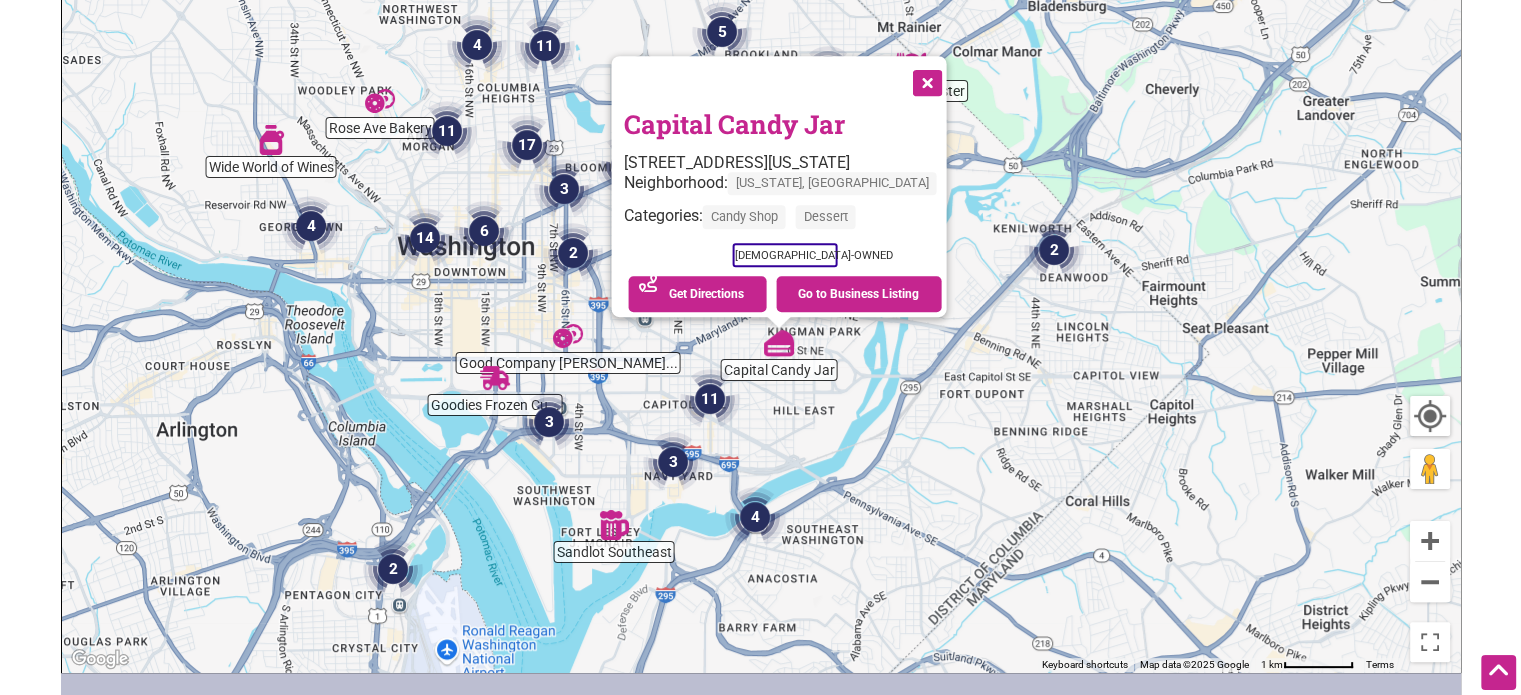 click at bounding box center [925, 81] 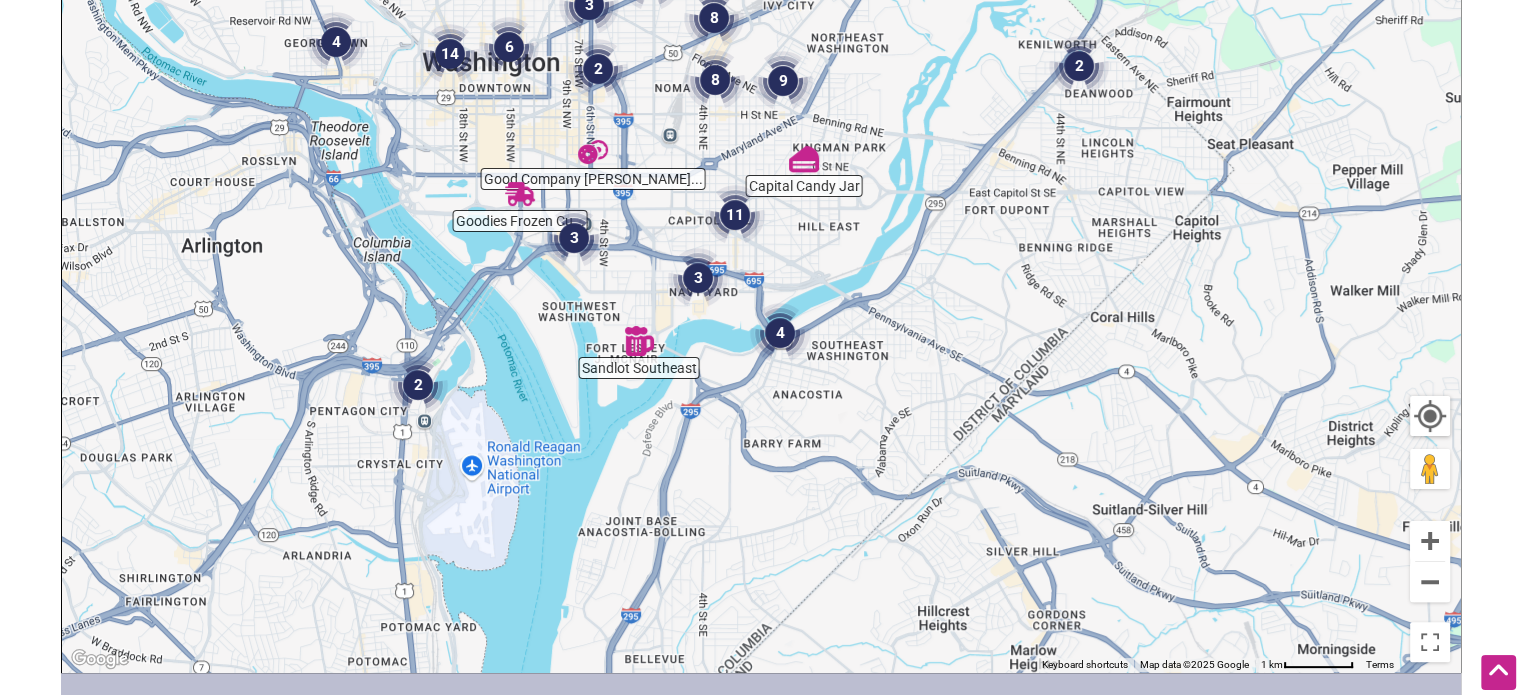 drag, startPoint x: 899, startPoint y: 637, endPoint x: 924, endPoint y: 451, distance: 187.67259 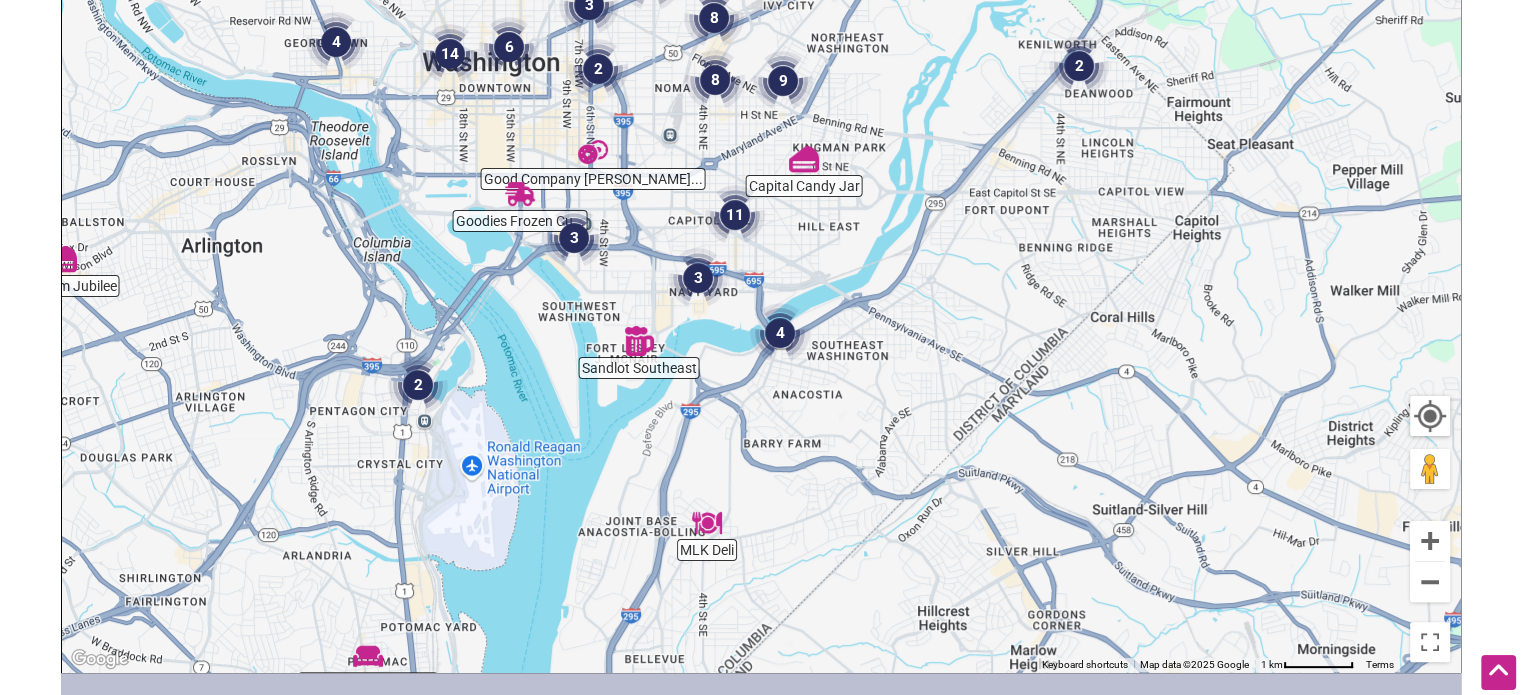 click at bounding box center (780, 333) 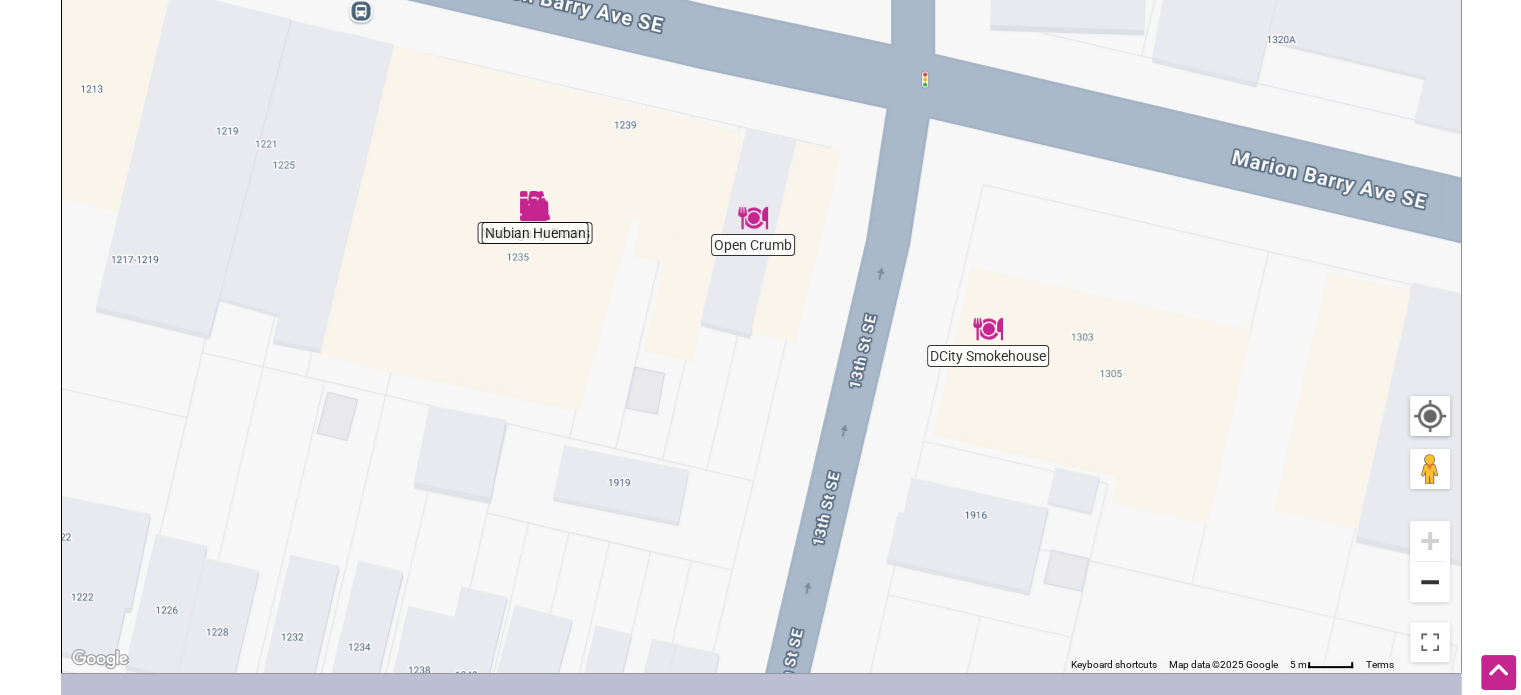click at bounding box center (1430, 582) 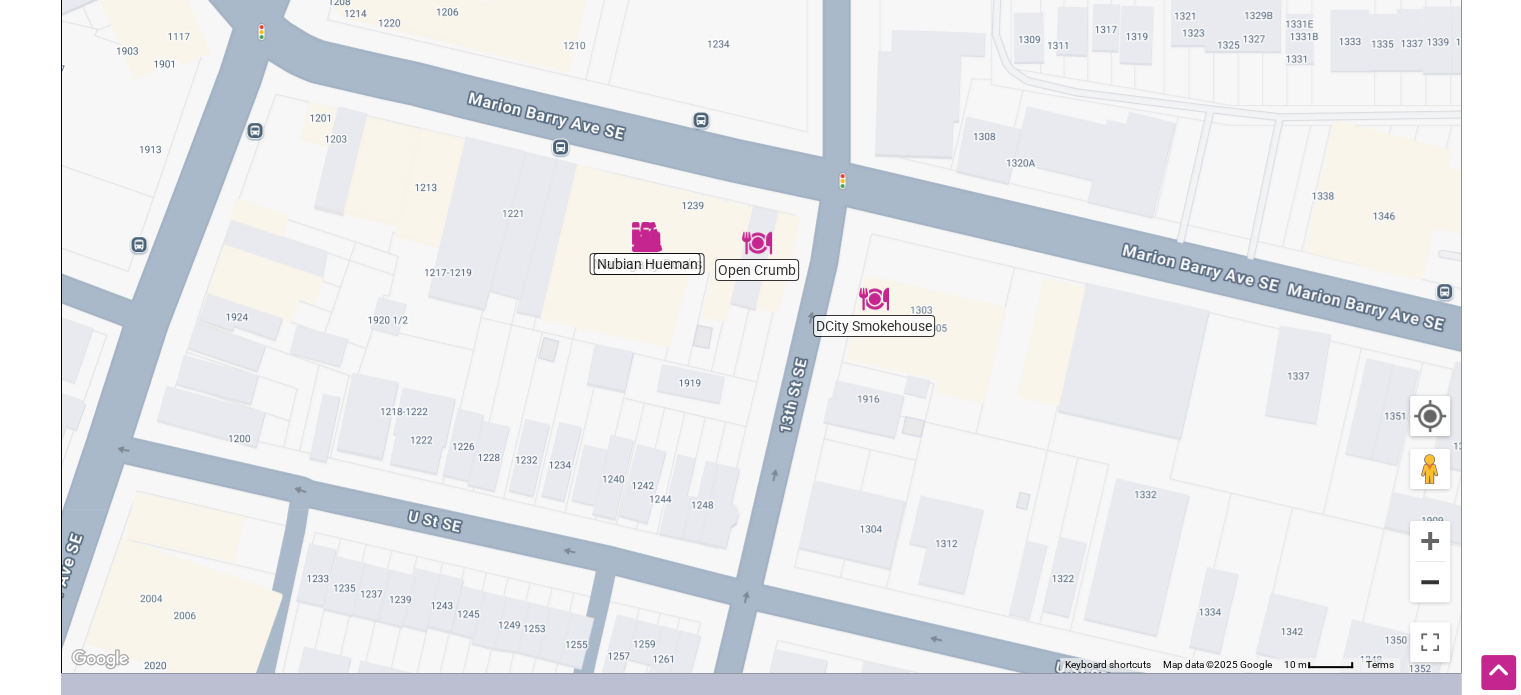 click at bounding box center [1430, 582] 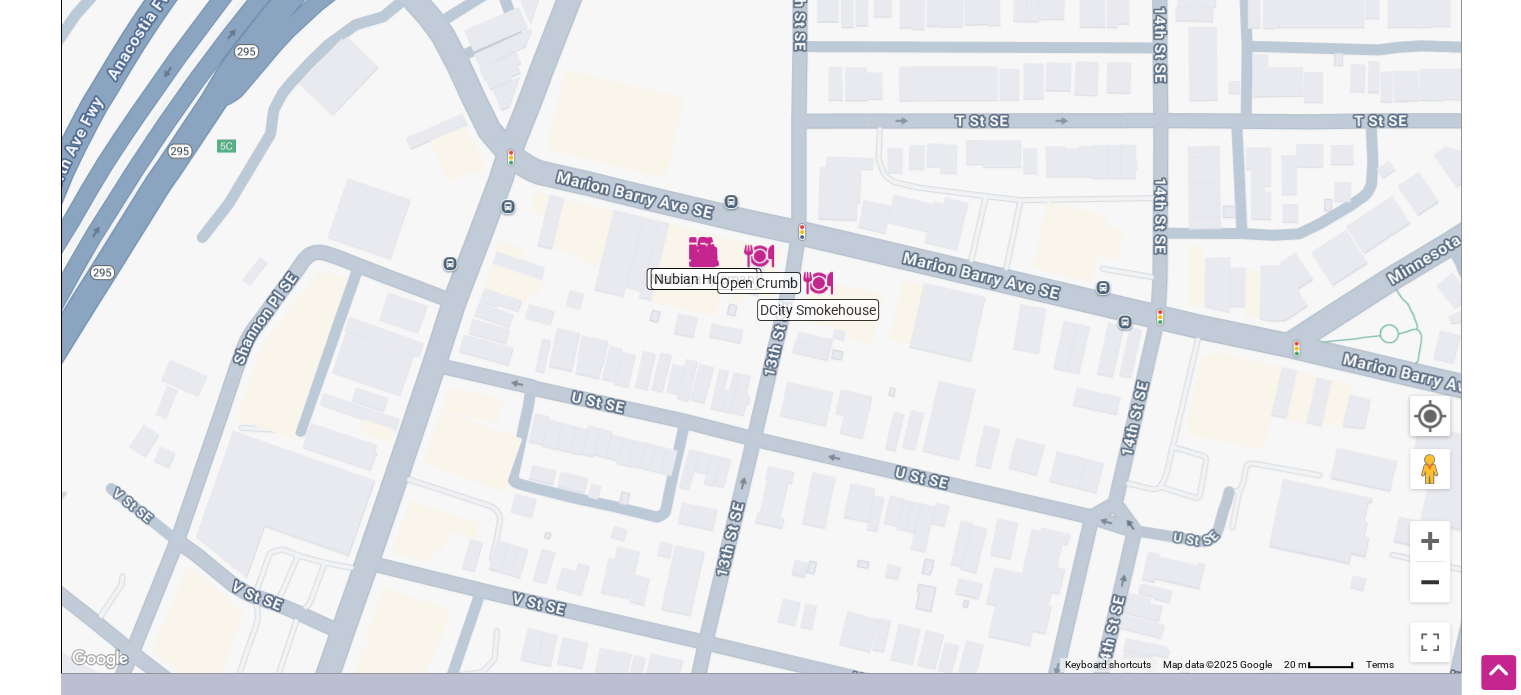 click at bounding box center (1430, 582) 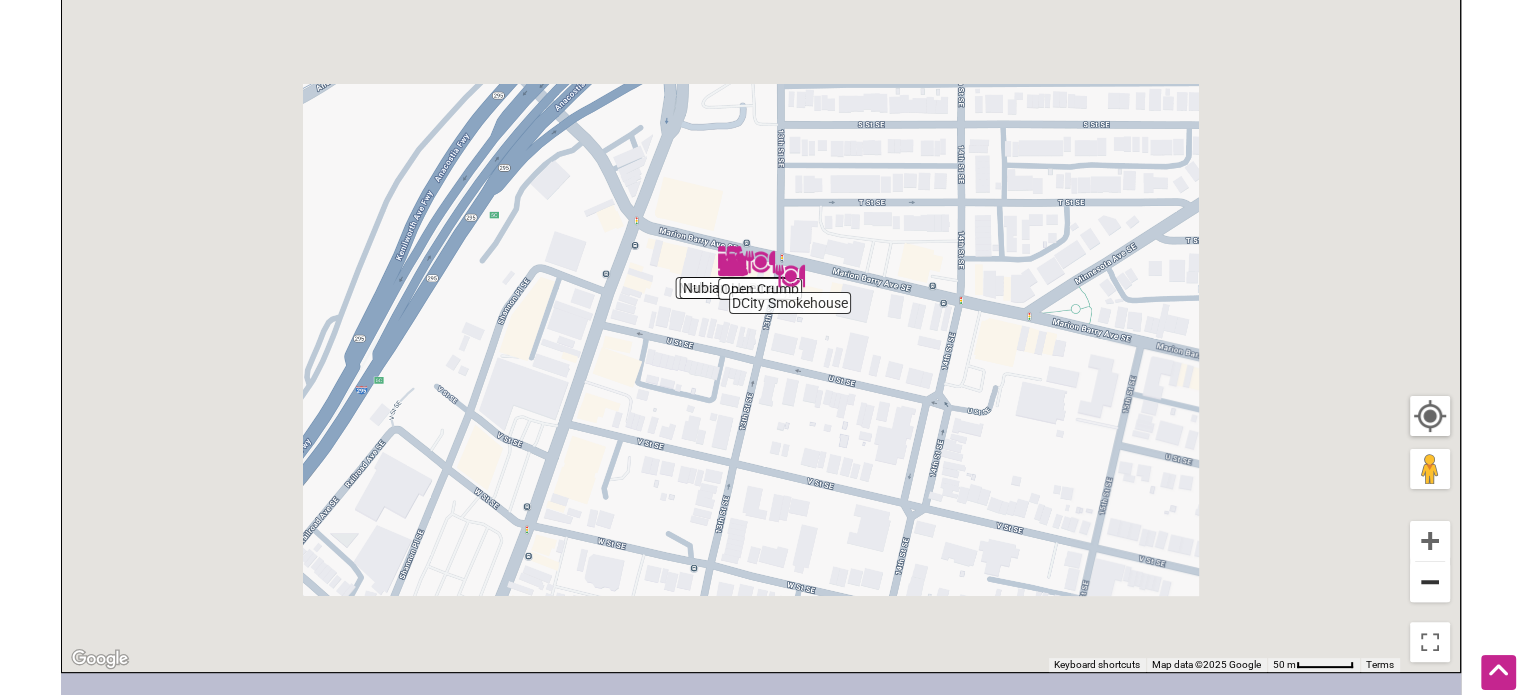 click at bounding box center (1430, 582) 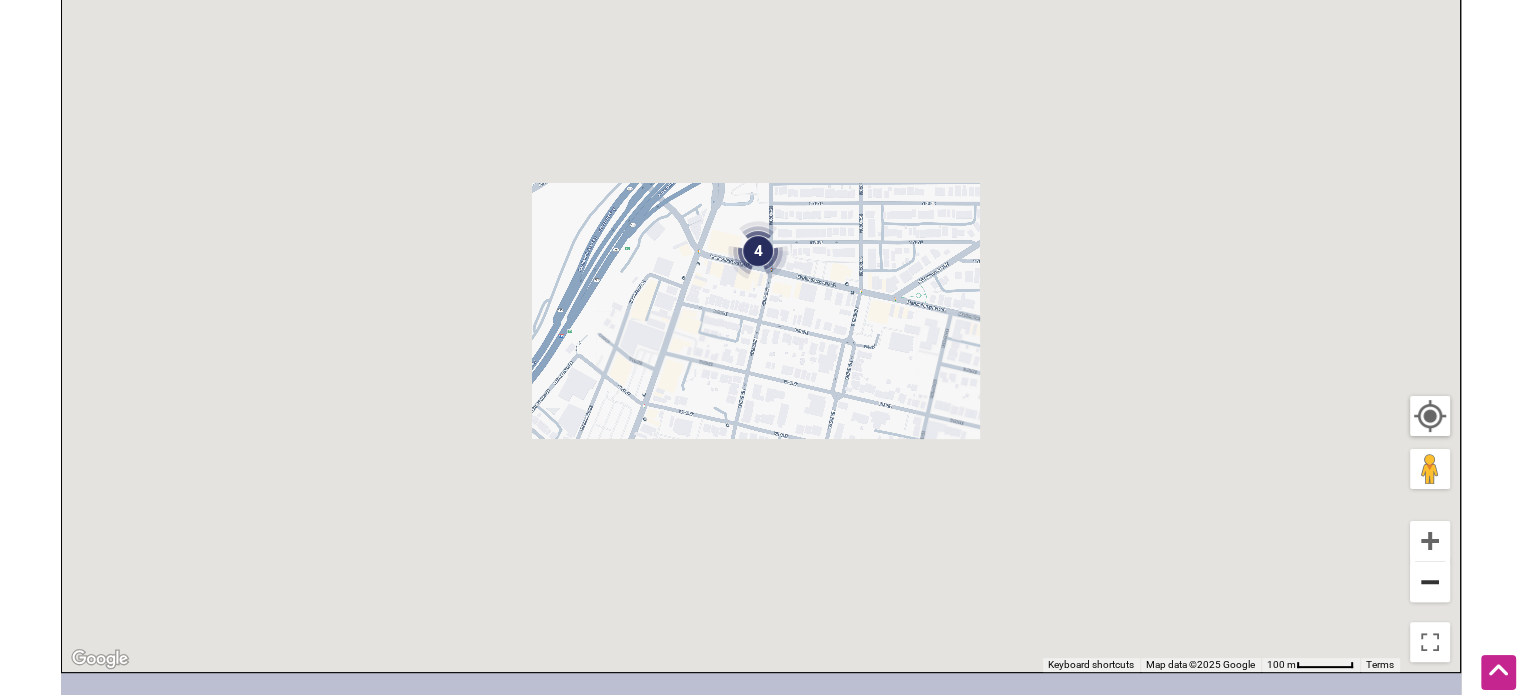 click at bounding box center [1430, 582] 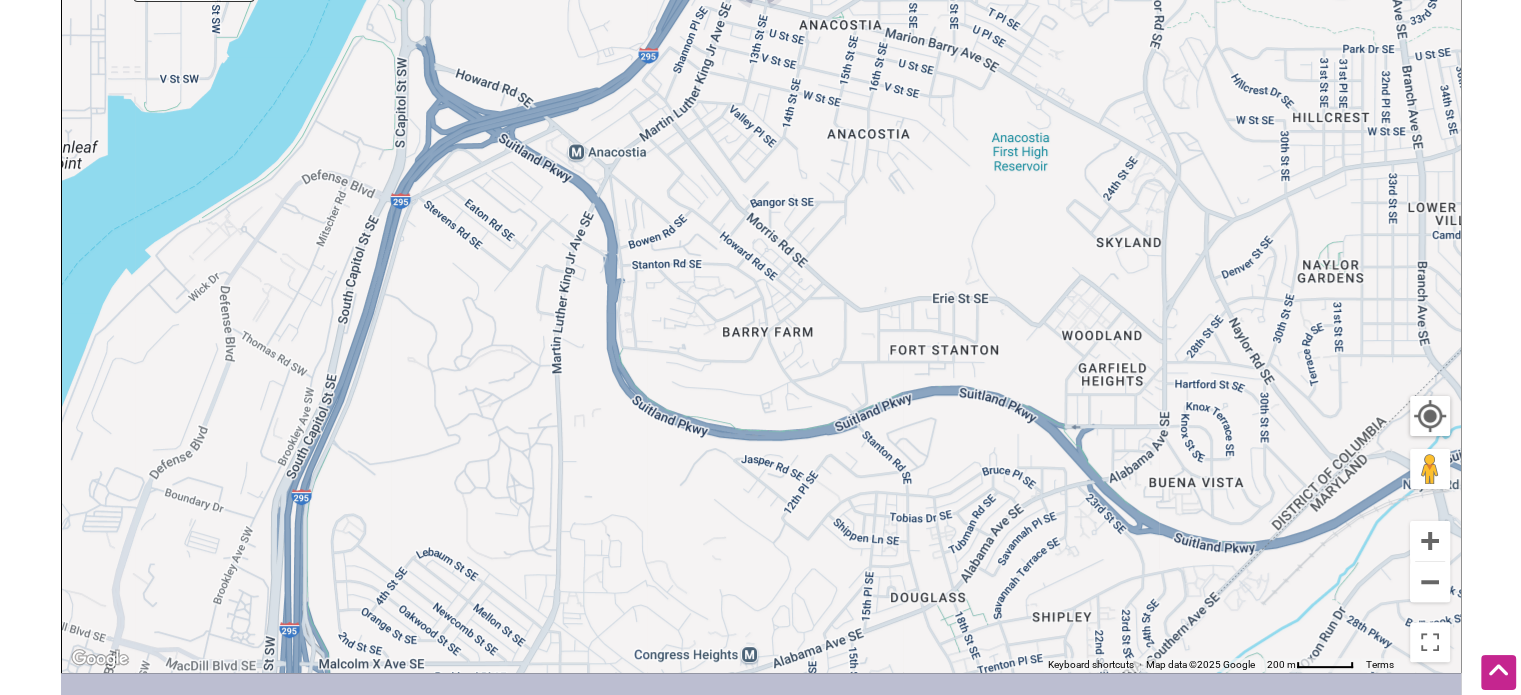 drag, startPoint x: 1015, startPoint y: 489, endPoint x: 1017, endPoint y: 207, distance: 282.00708 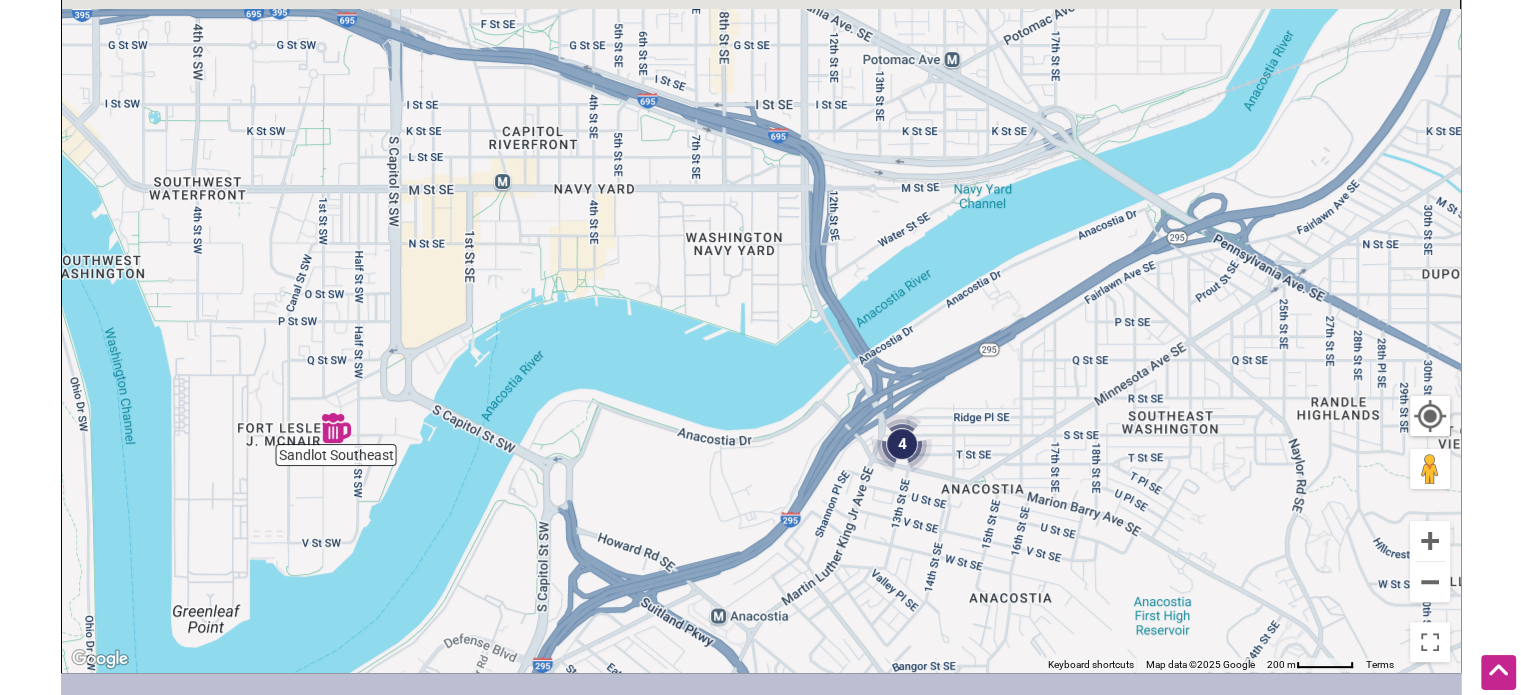 drag, startPoint x: 818, startPoint y: 267, endPoint x: 969, endPoint y: 731, distance: 487.95184 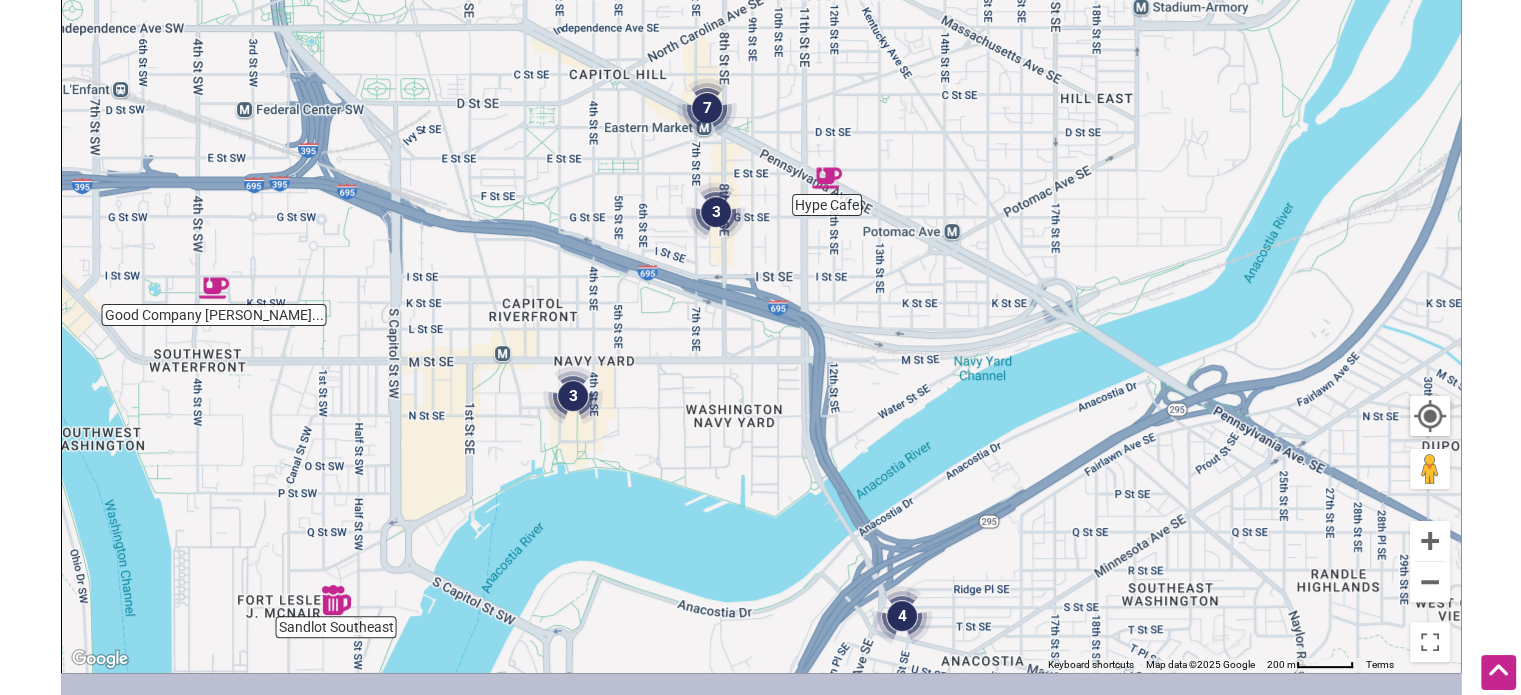 click on "To navigate, press the arrow keys." at bounding box center [761, 283] 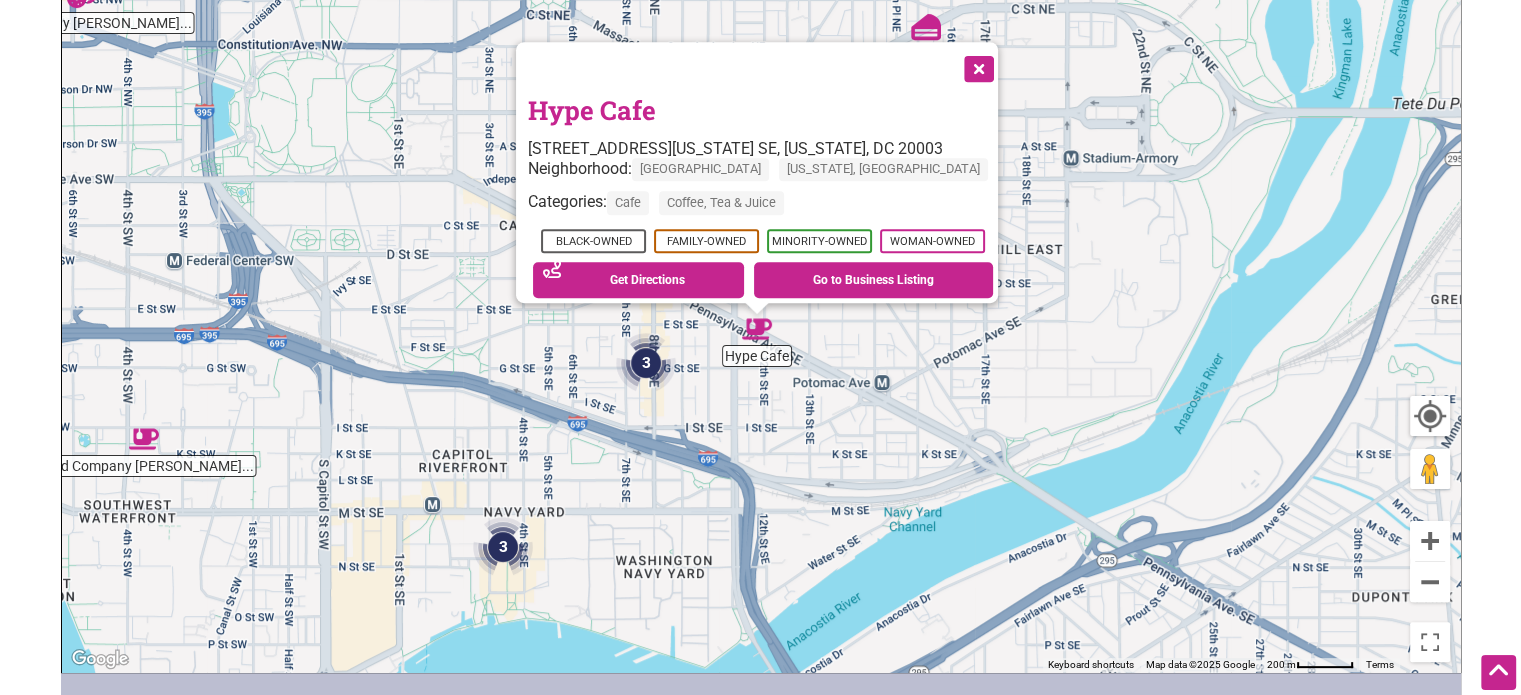 drag, startPoint x: 1100, startPoint y: 116, endPoint x: 1095, endPoint y: 184, distance: 68.18358 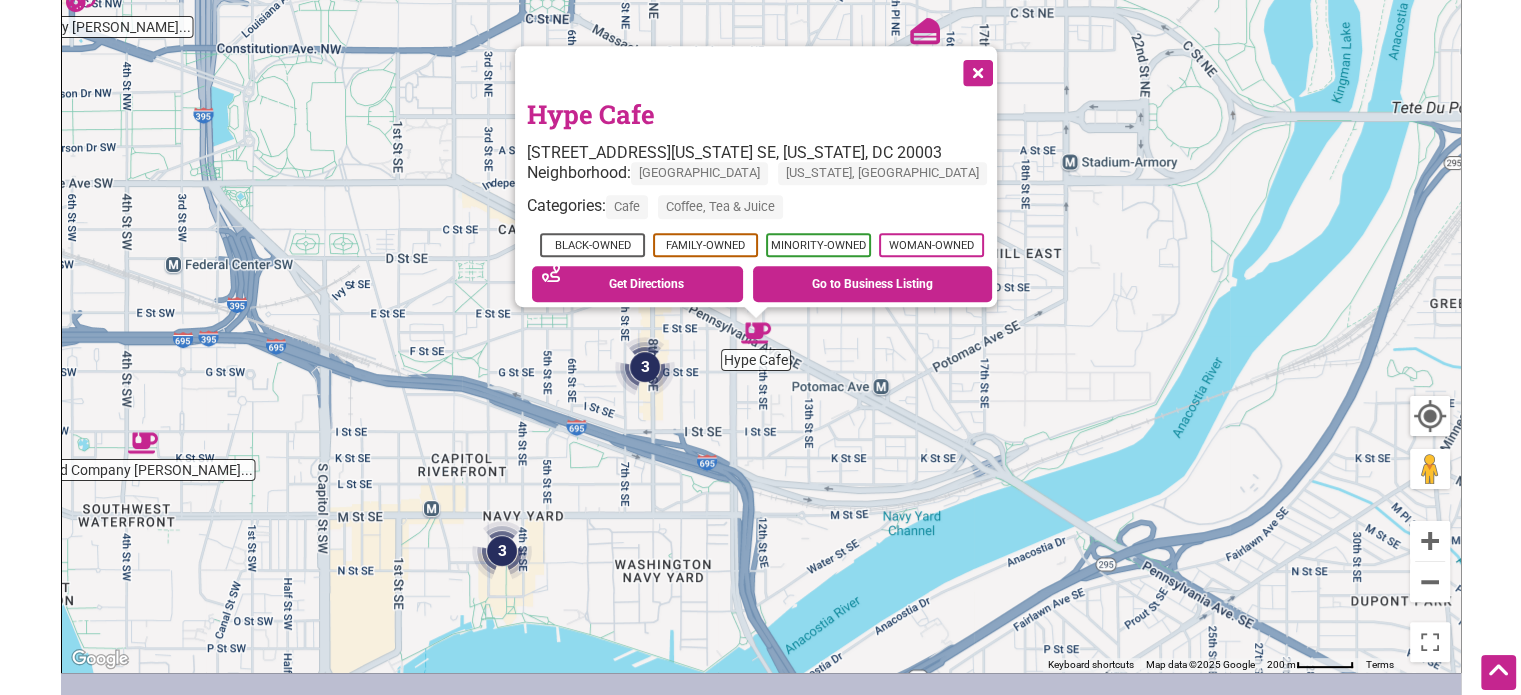 click at bounding box center (976, 71) 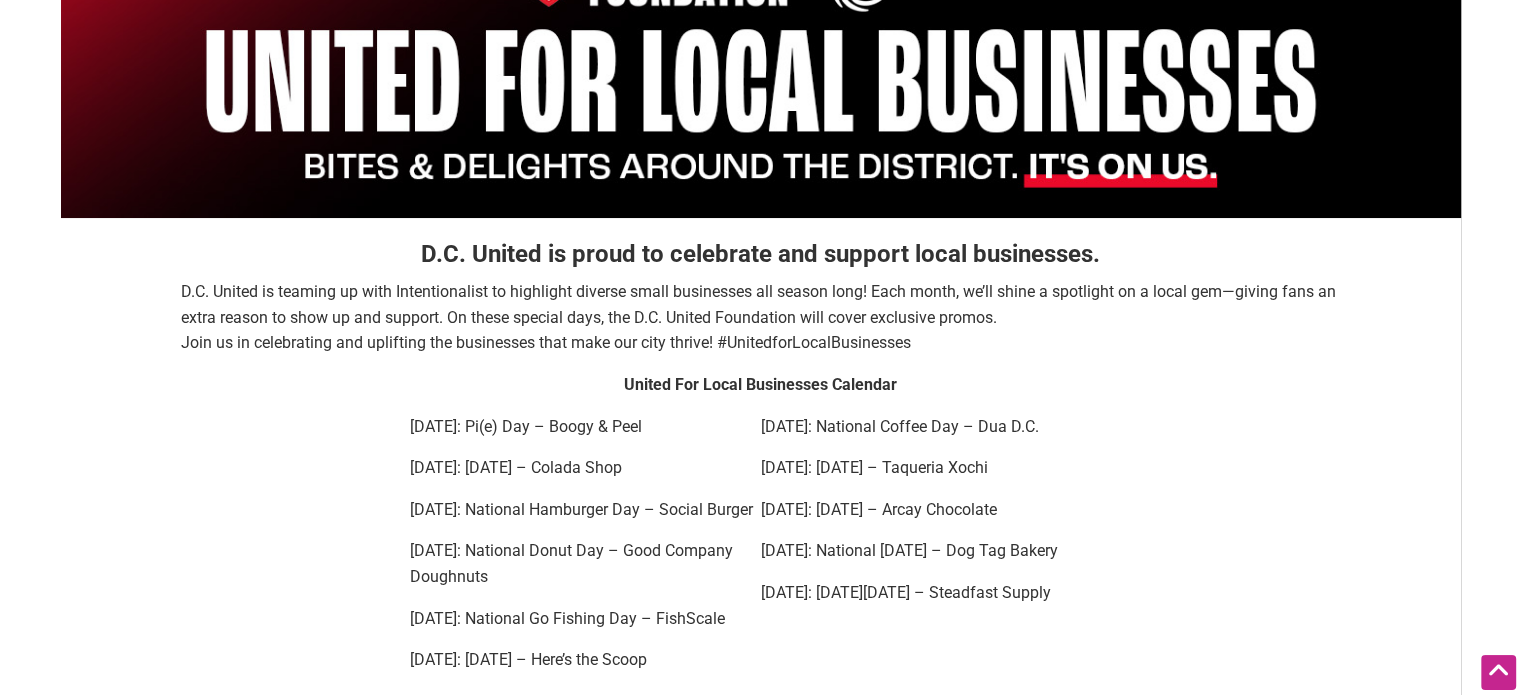scroll, scrollTop: 0, scrollLeft: 0, axis: both 